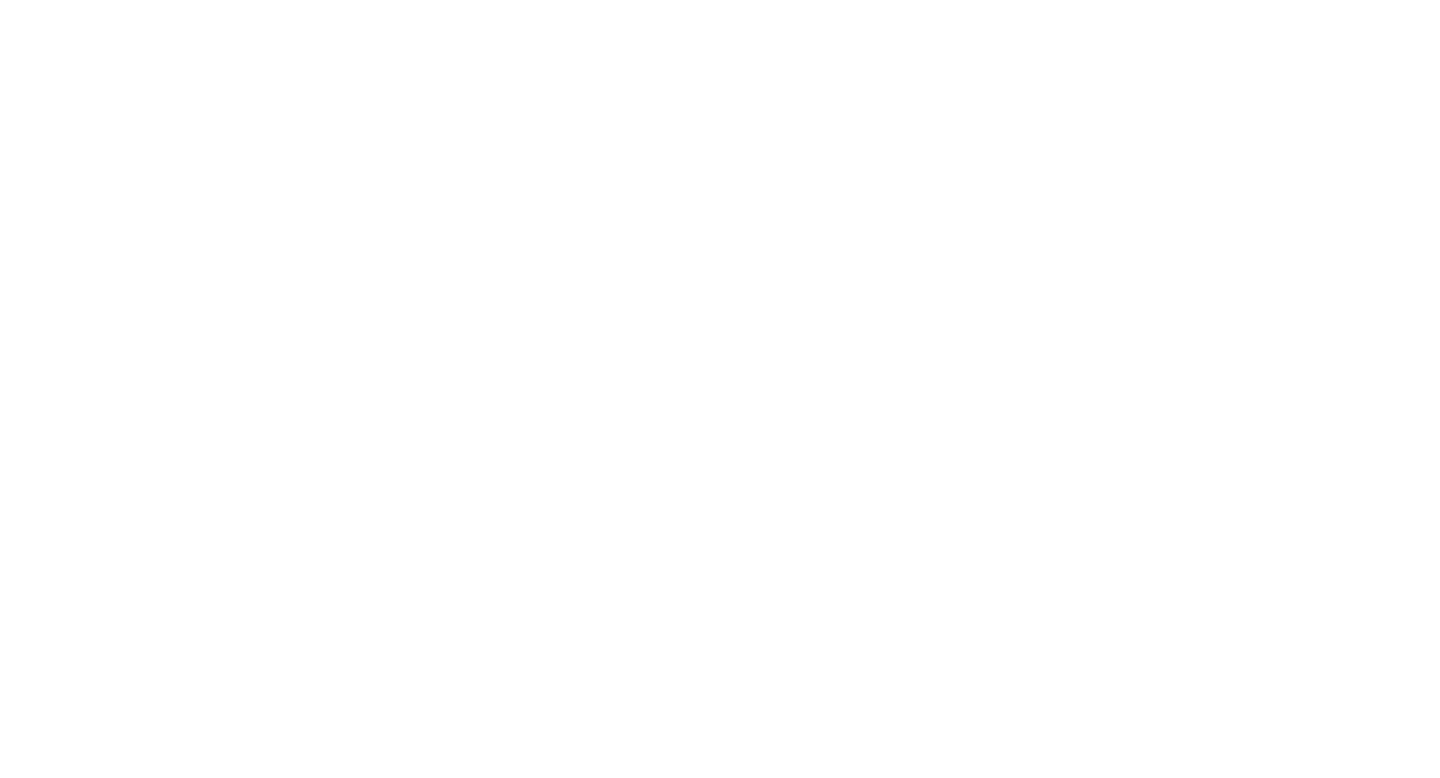 scroll, scrollTop: 0, scrollLeft: 0, axis: both 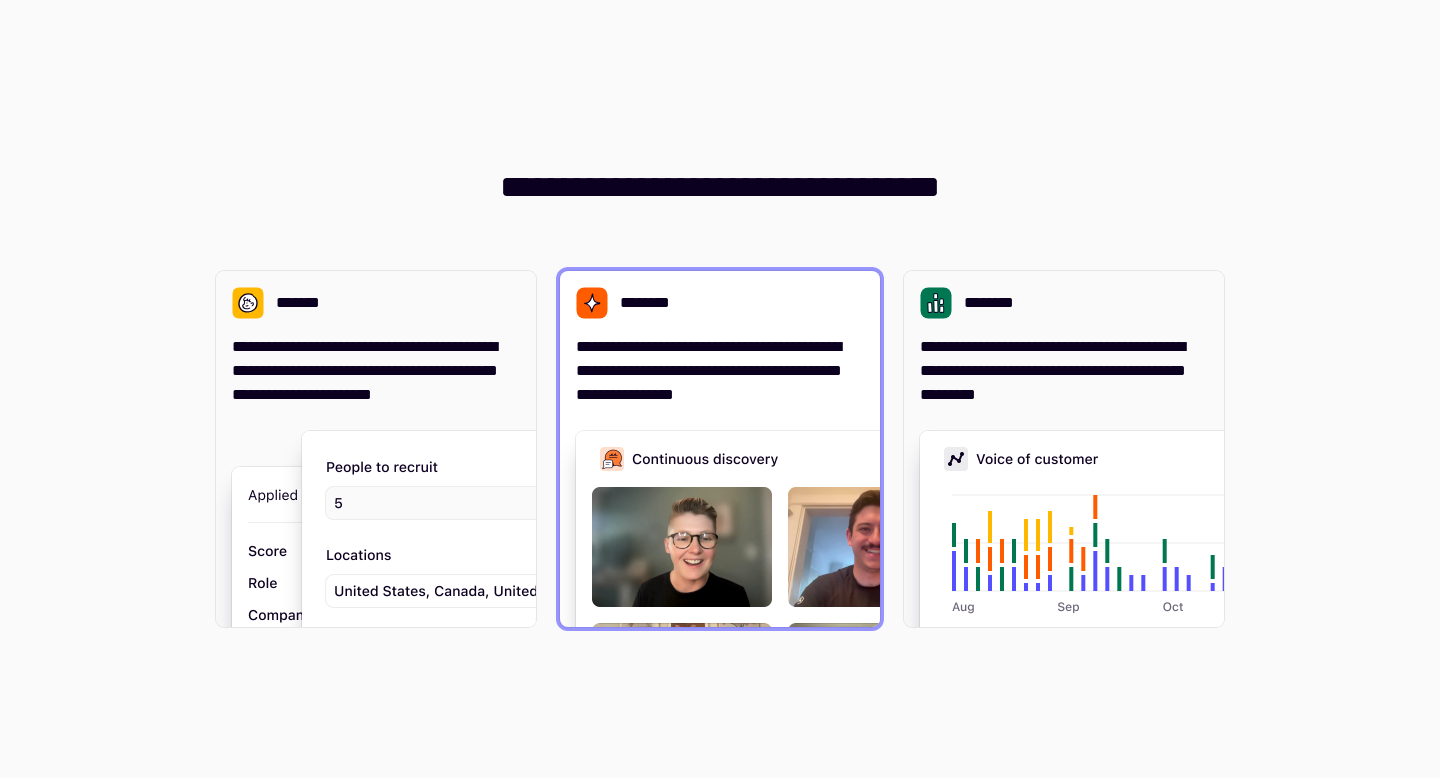 click on "**********" at bounding box center [720, 371] 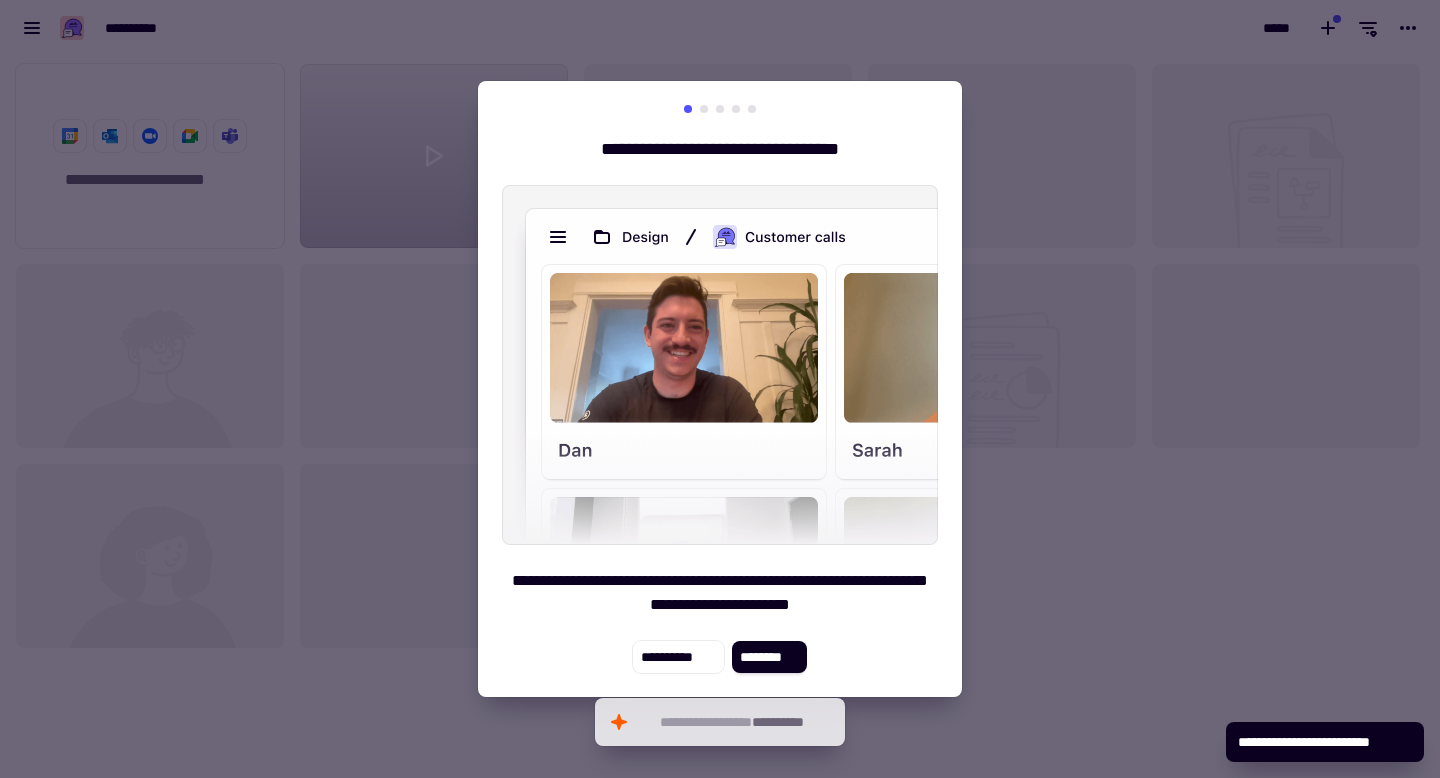 scroll, scrollTop: 1, scrollLeft: 1, axis: both 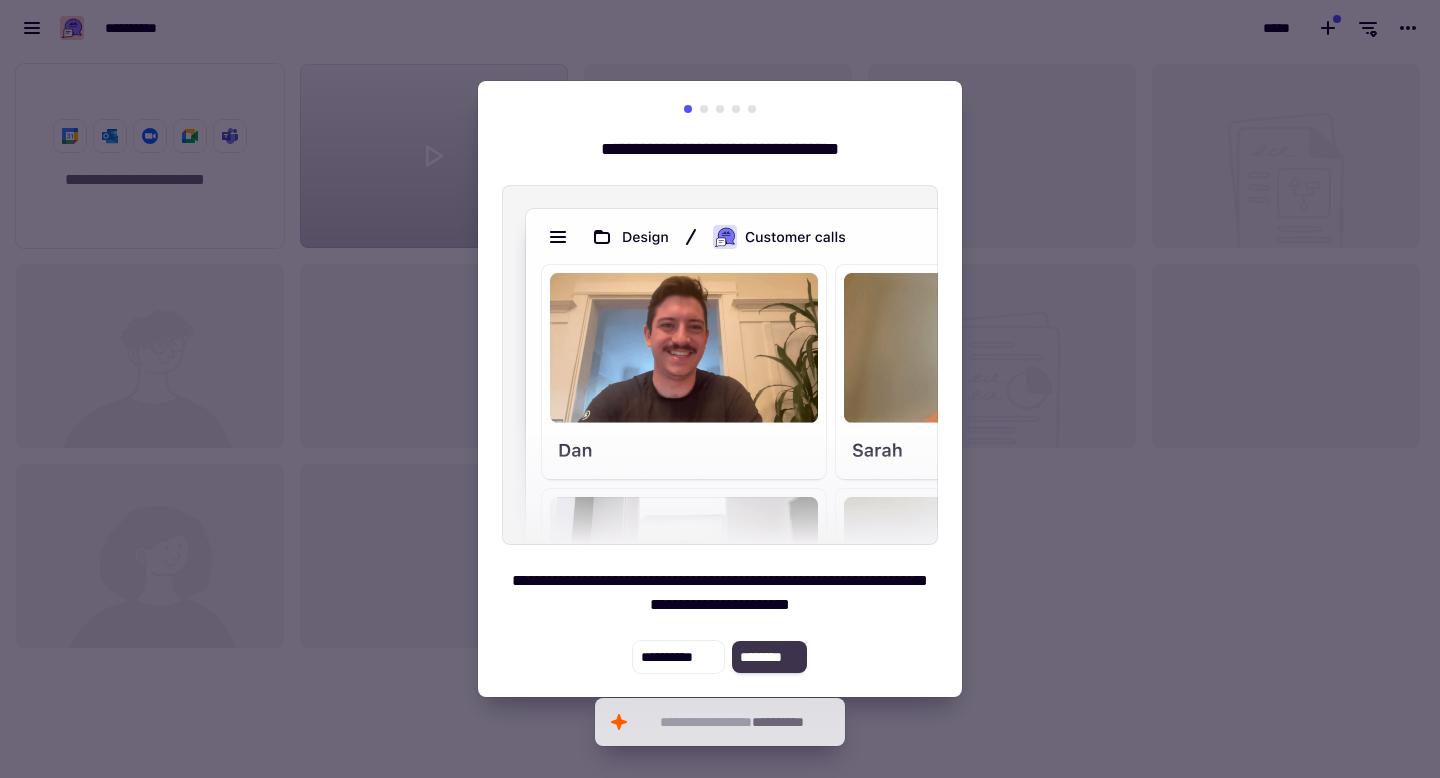 click on "********" 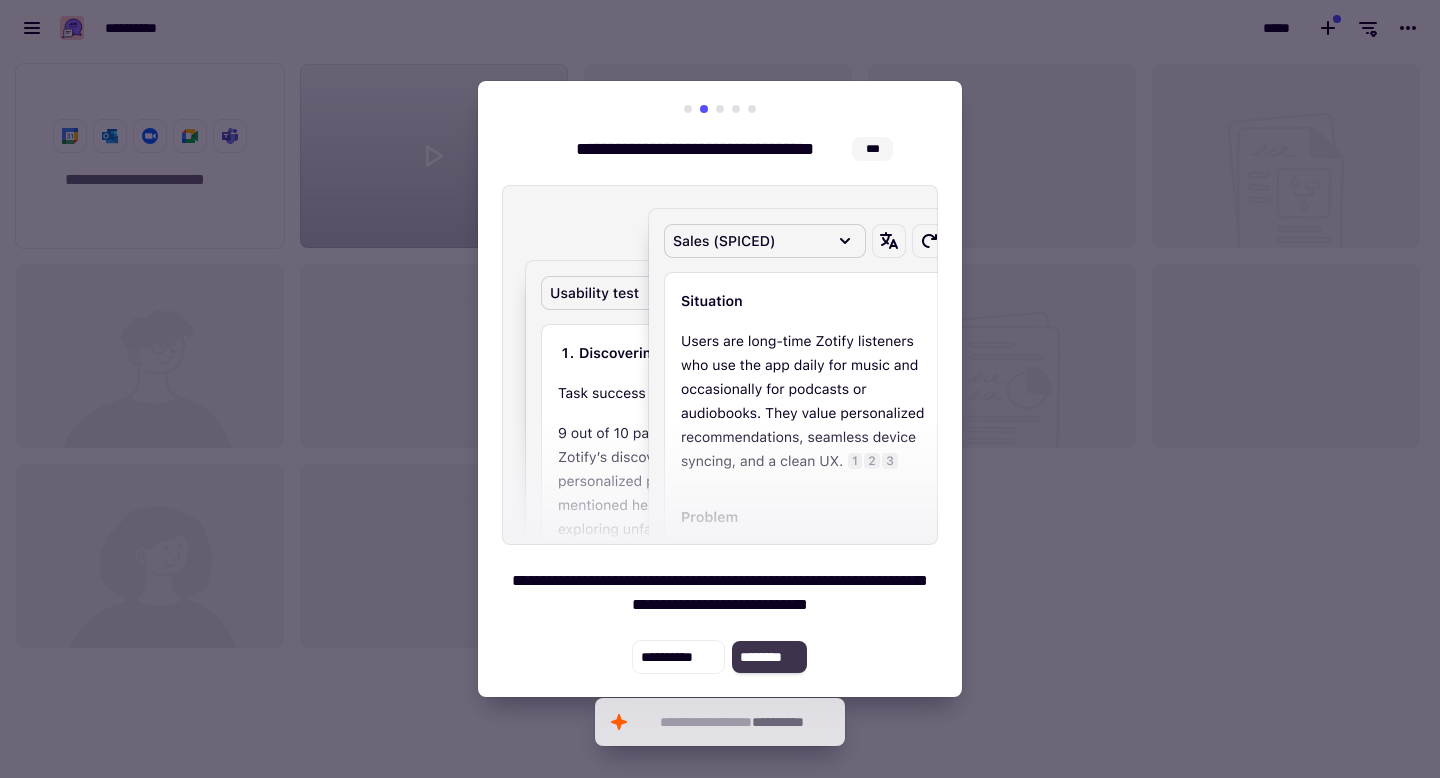 click on "********" 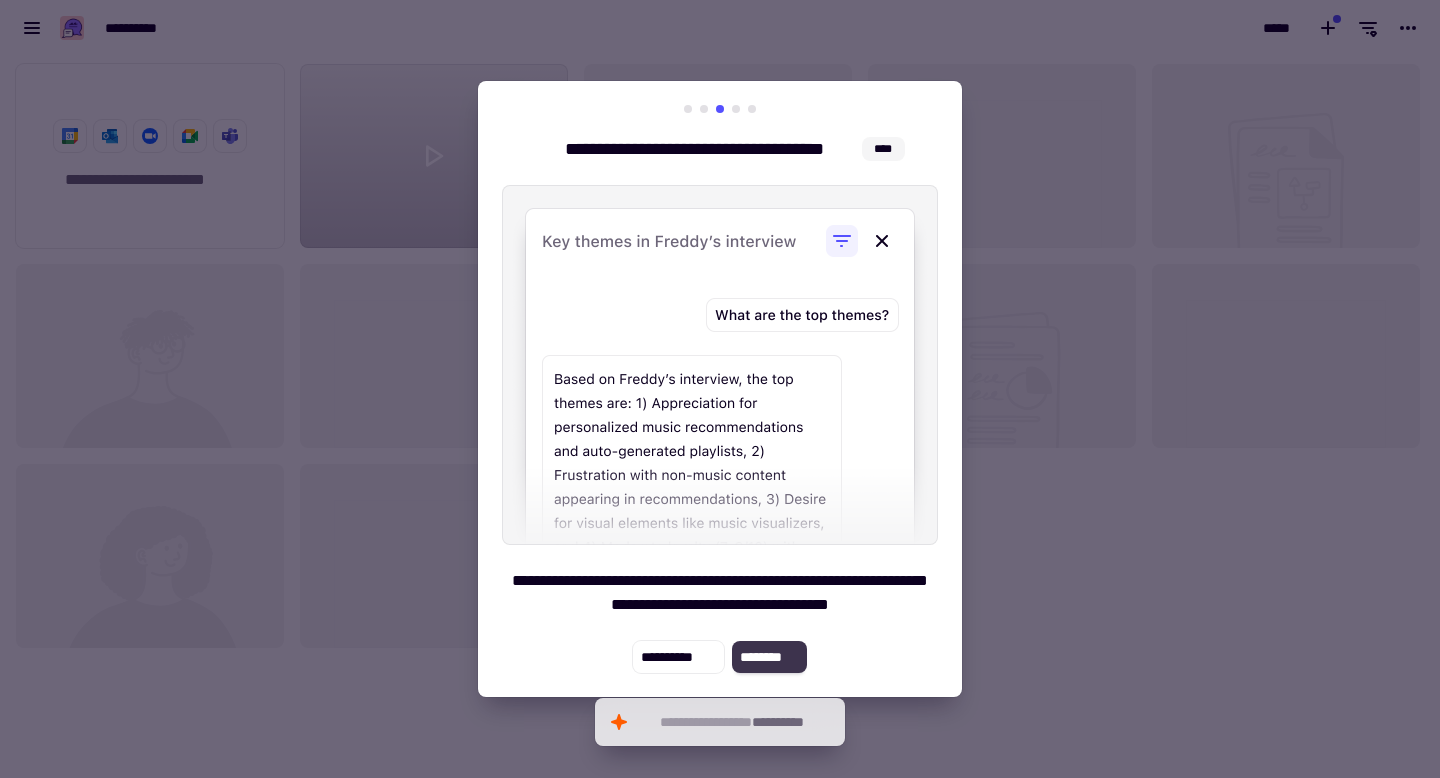 click on "********" 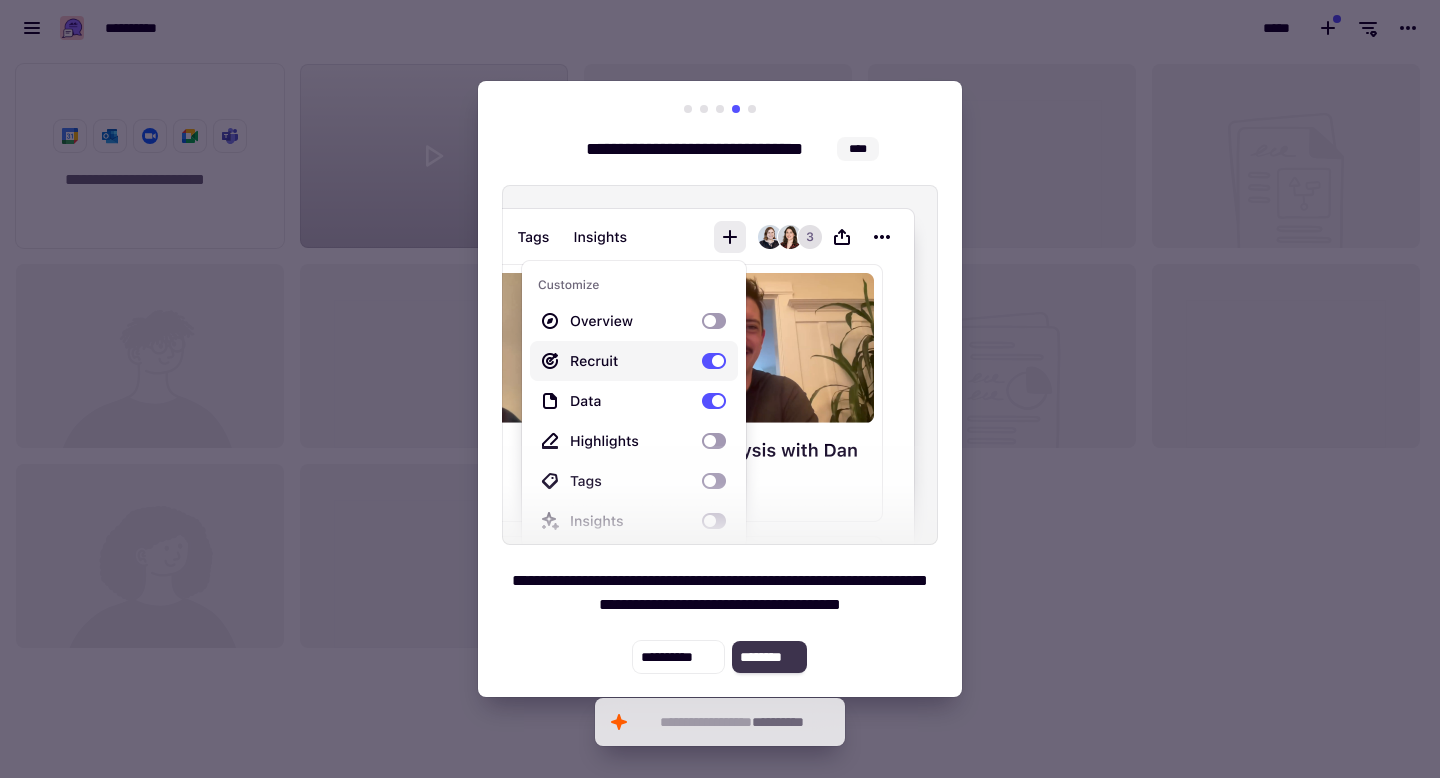 click on "********" 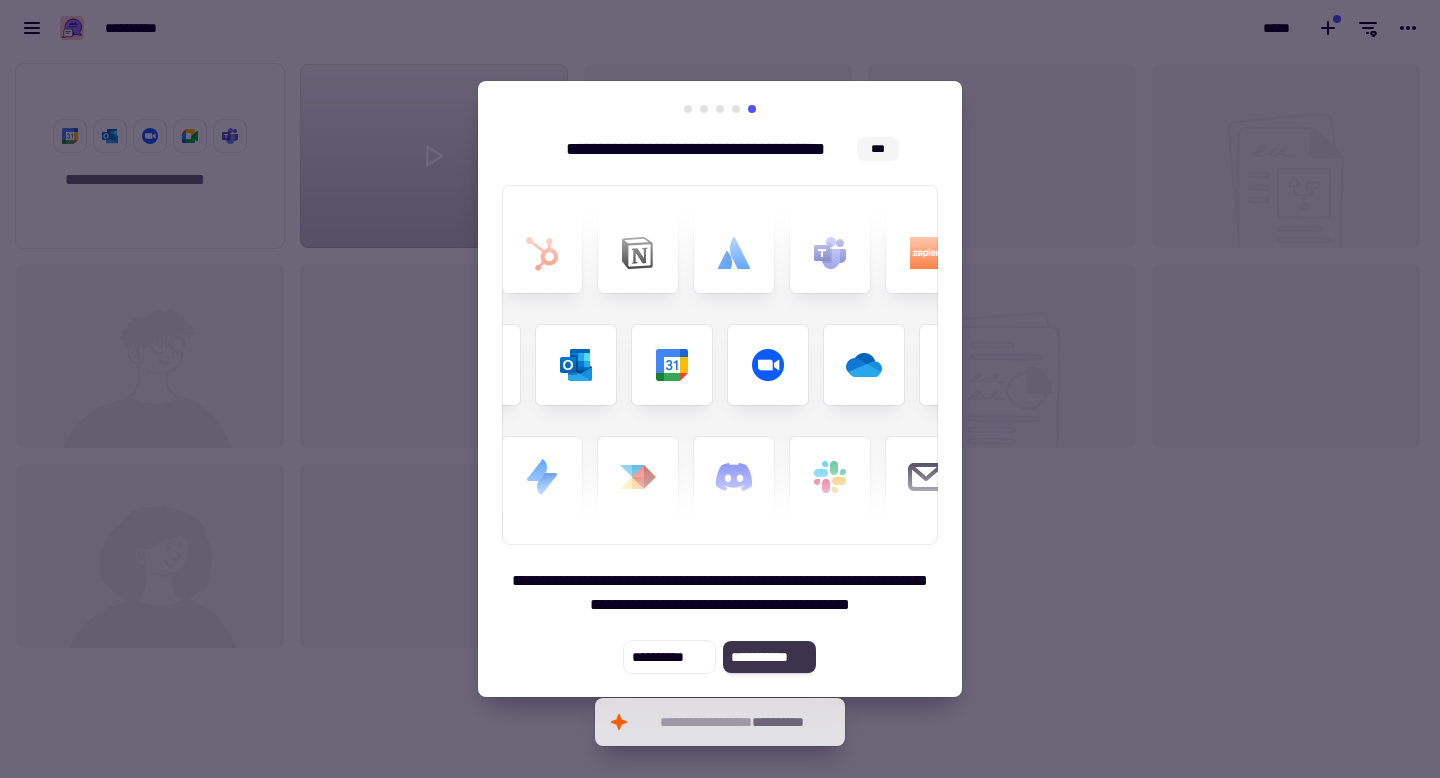 click on "**********" 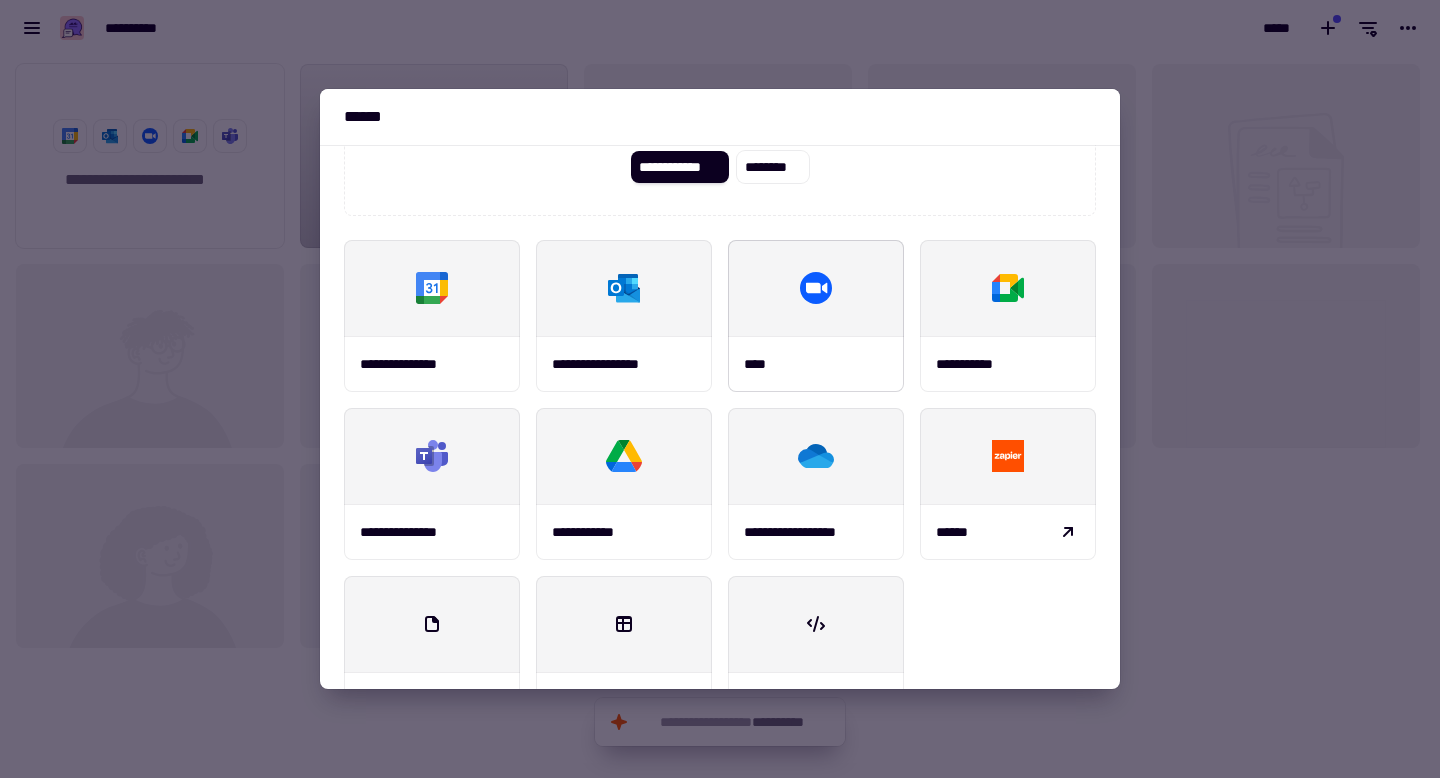 scroll, scrollTop: 176, scrollLeft: 0, axis: vertical 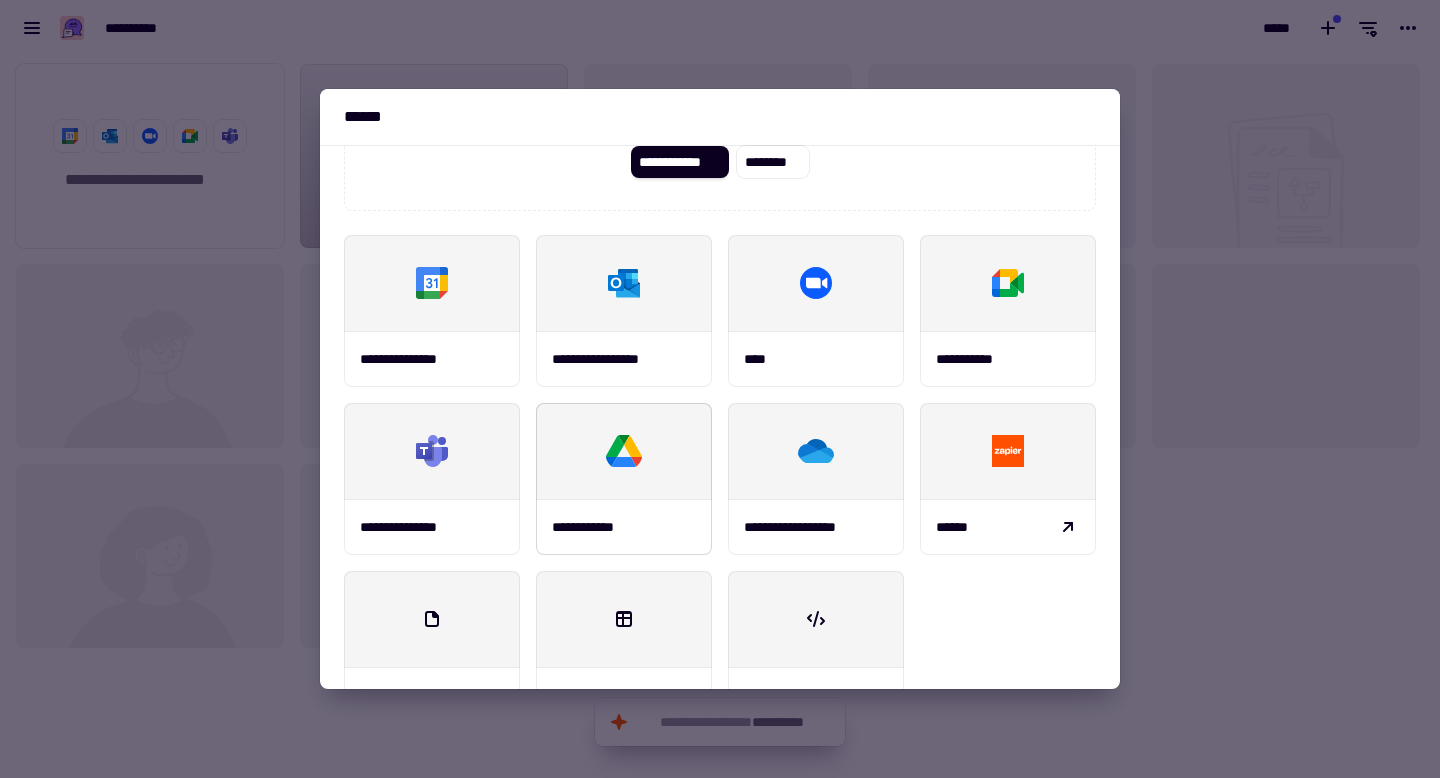 click 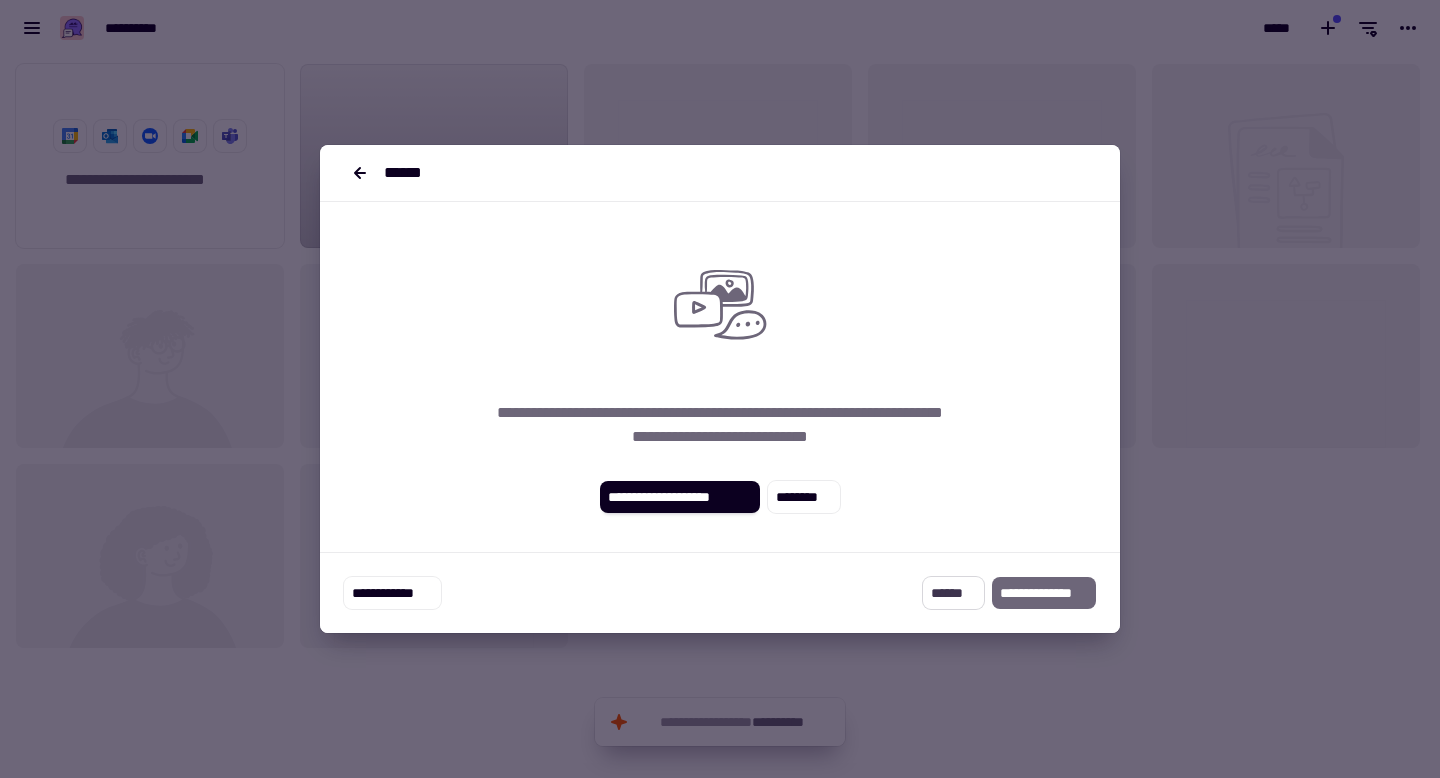 click on "******" 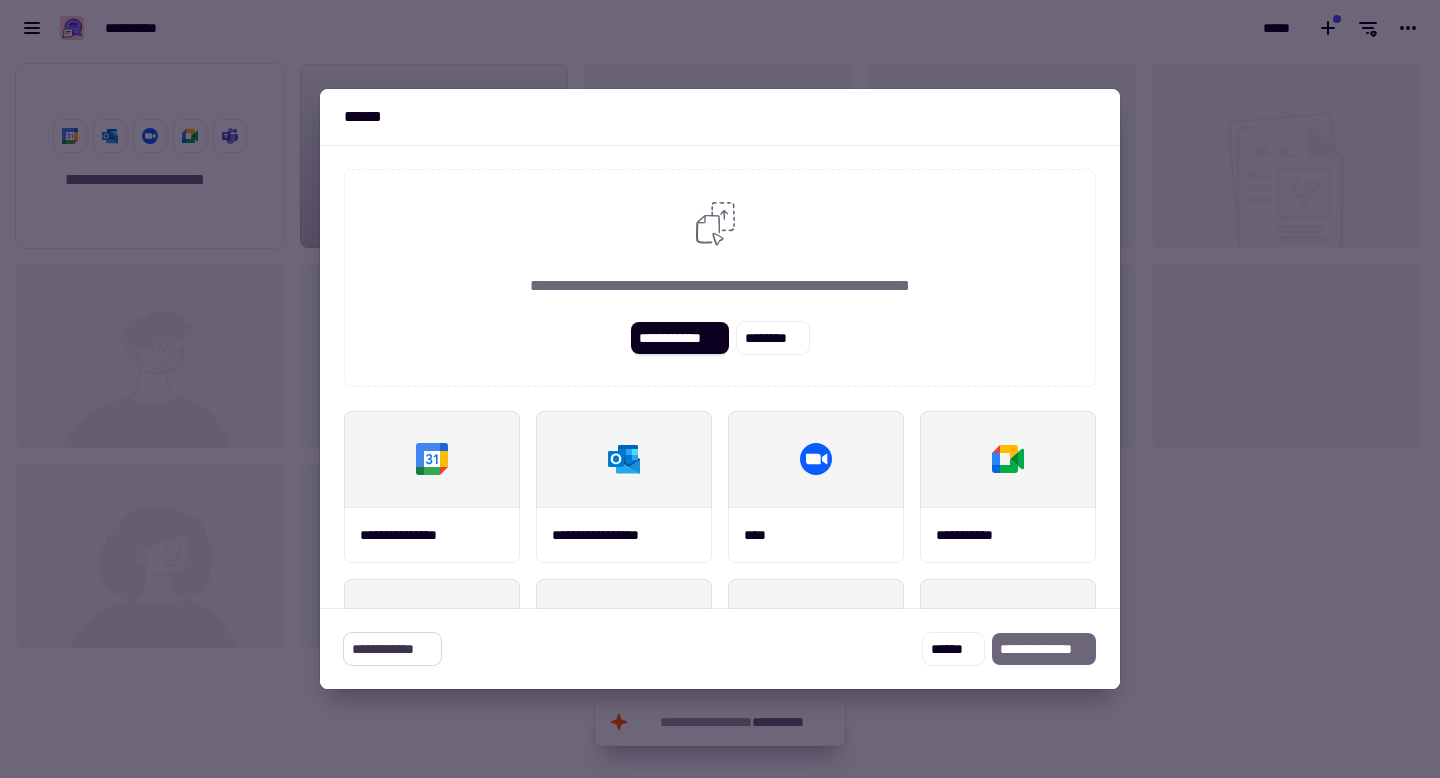 click on "**********" 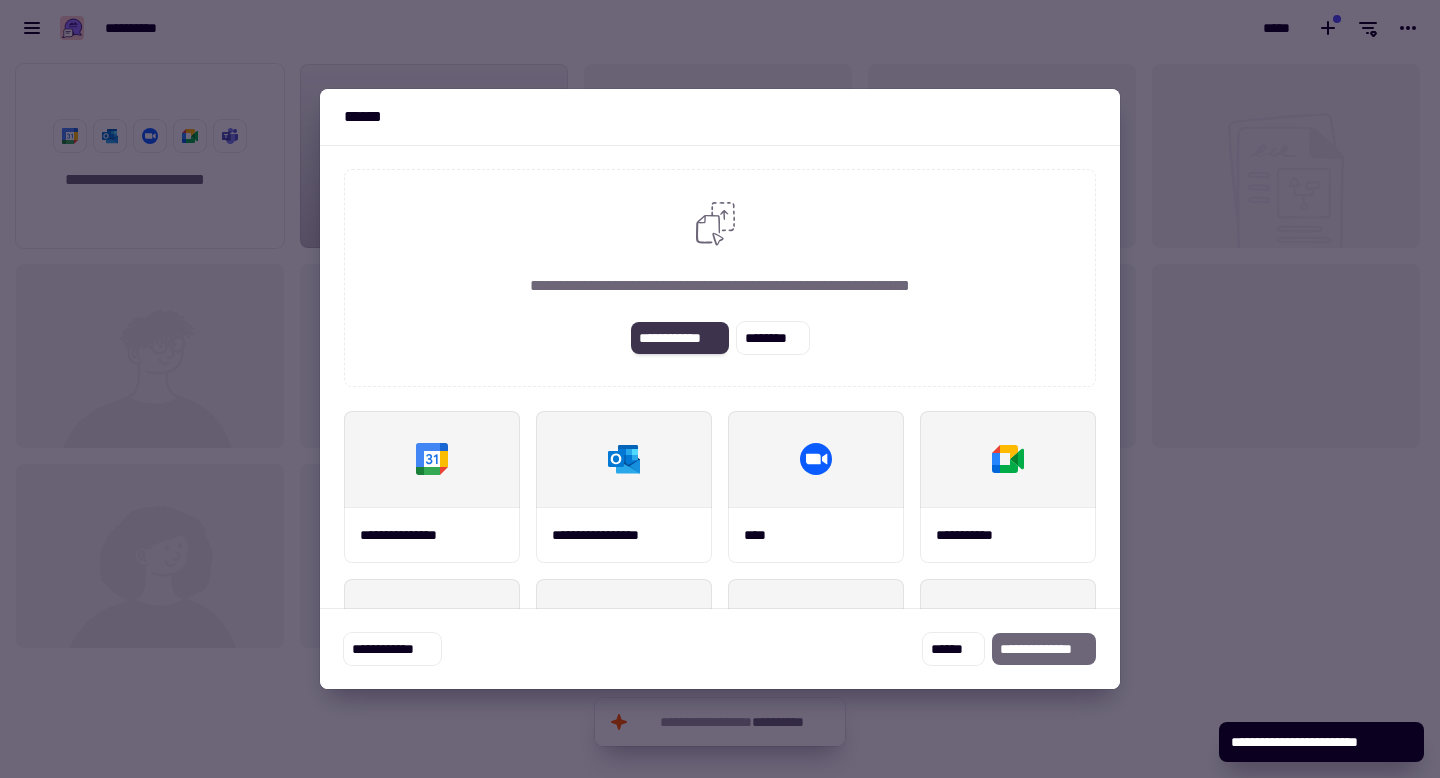 click on "**********" 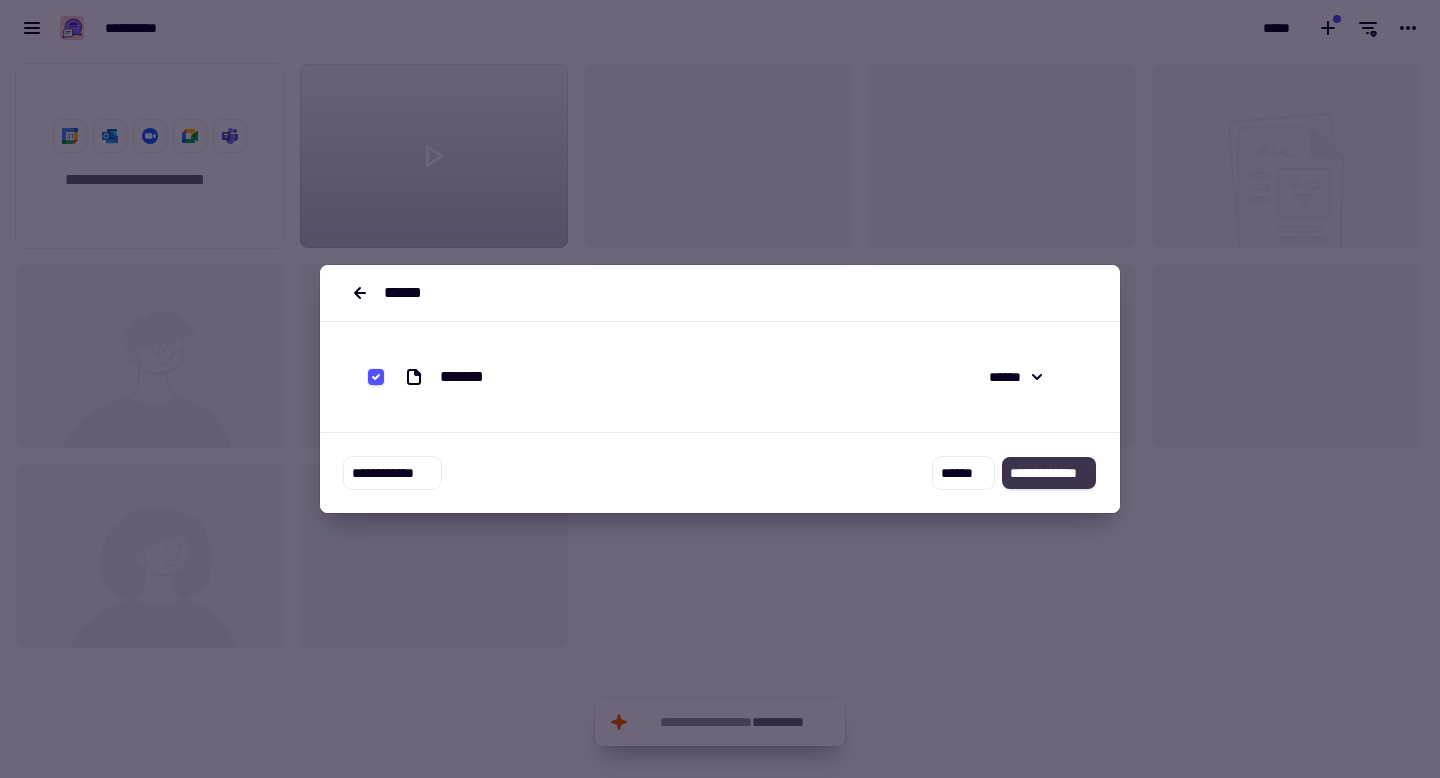 click on "**********" 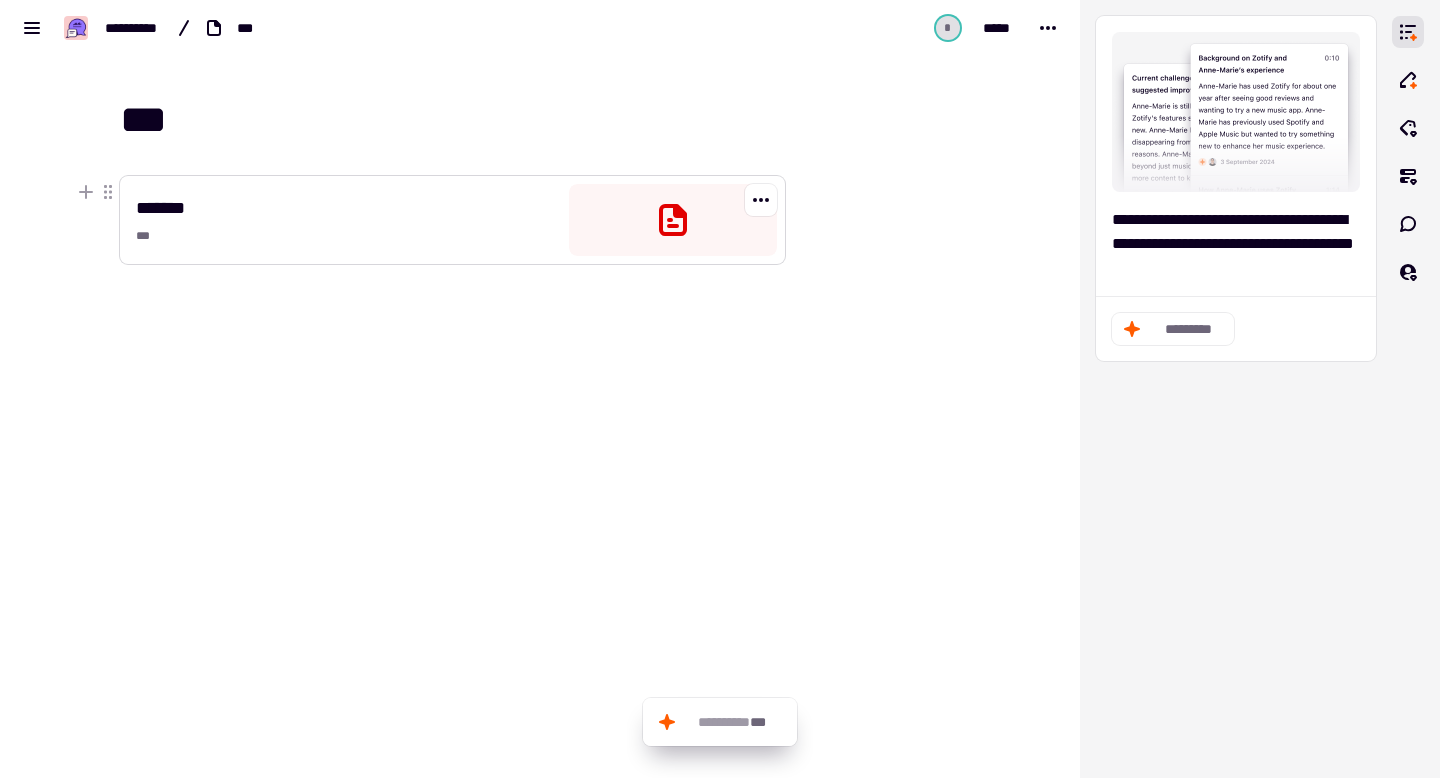 click at bounding box center (673, 220) 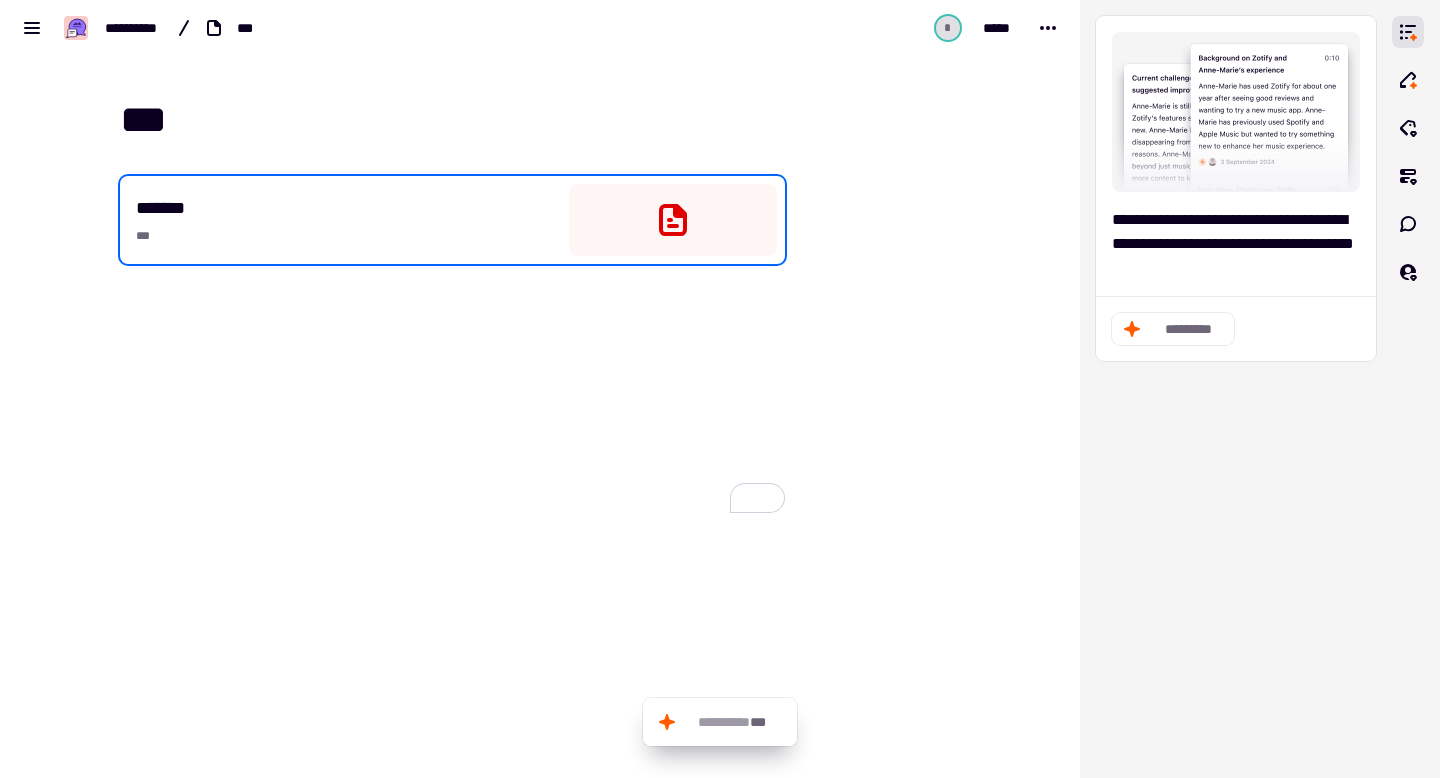 drag, startPoint x: 1162, startPoint y: 327, endPoint x: 842, endPoint y: 408, distance: 330.0924 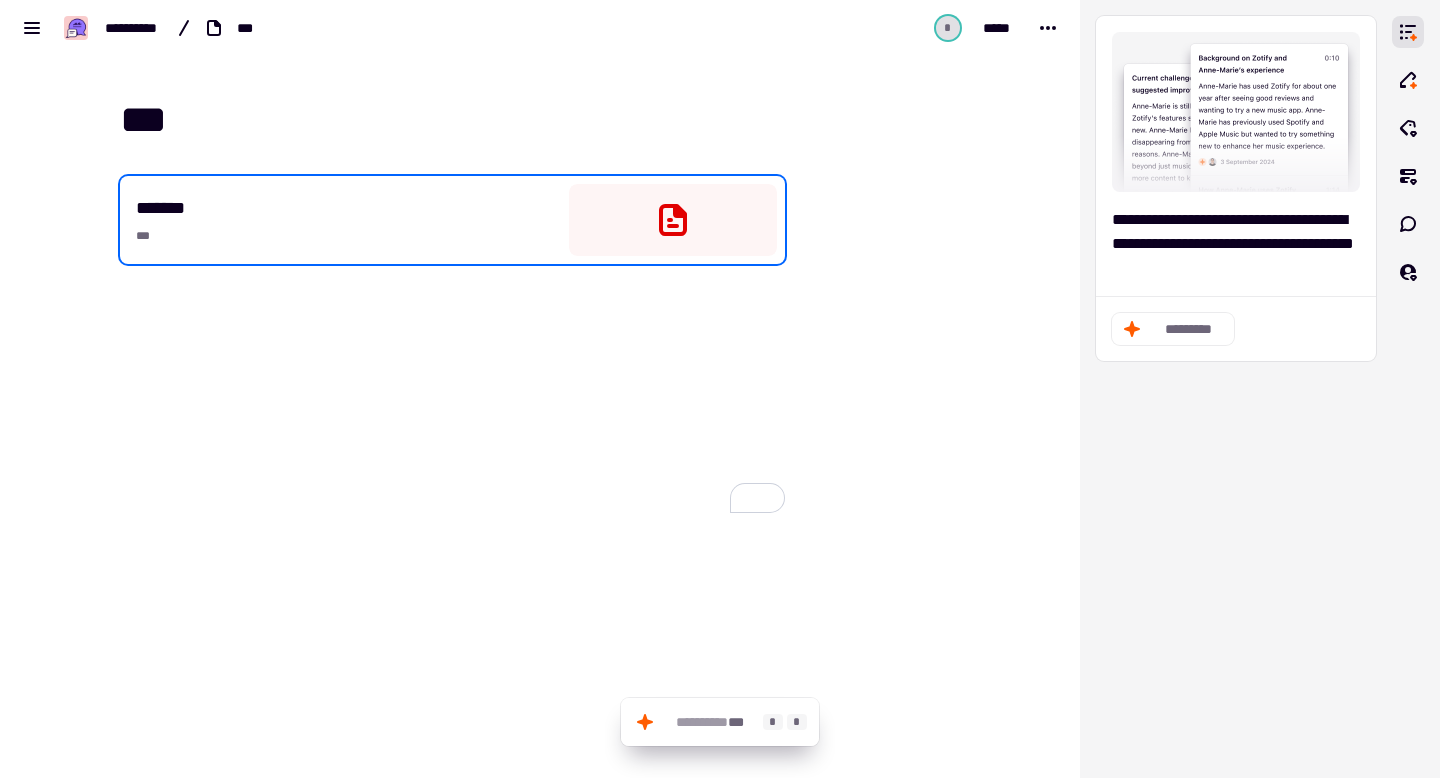 click on "[NAME] [PHONE]" 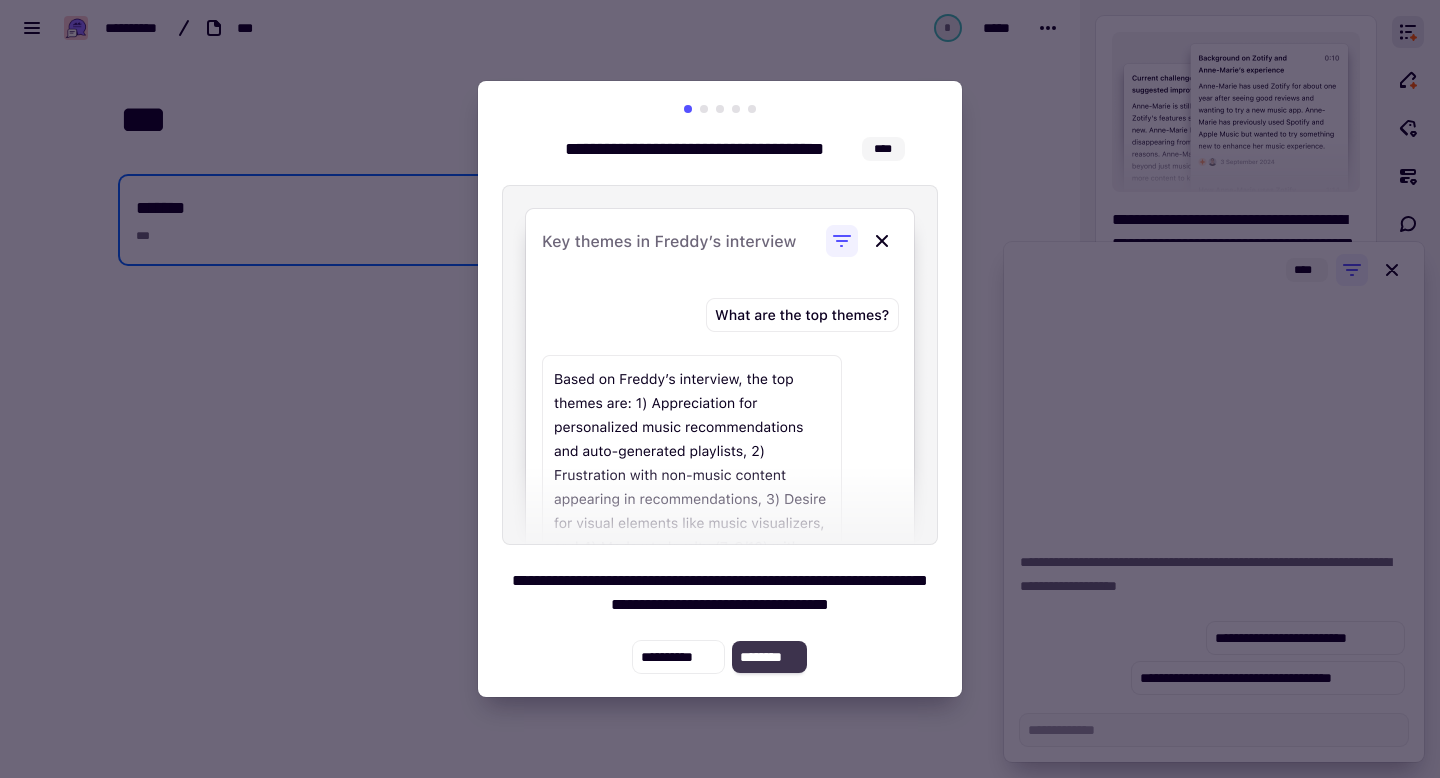 click on "********" 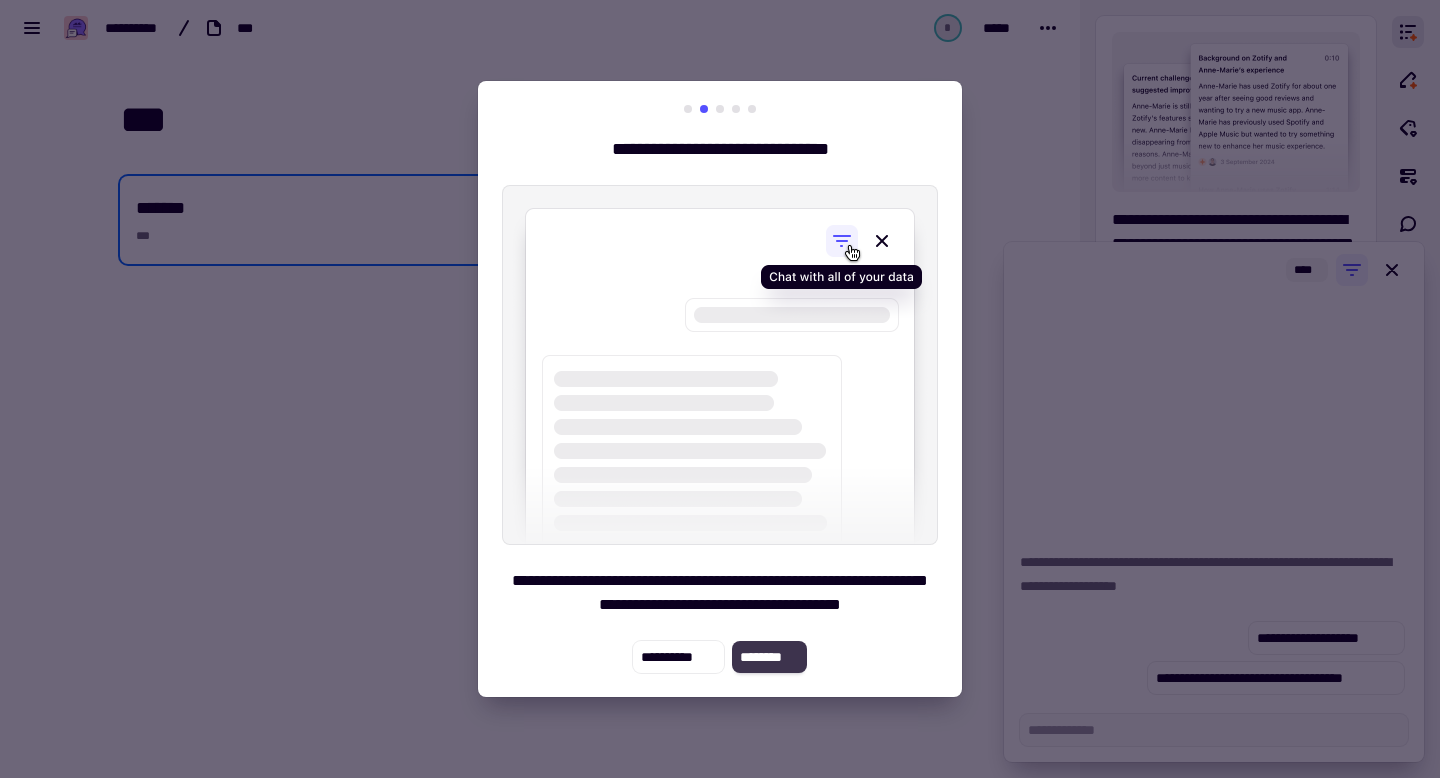 click on "********" 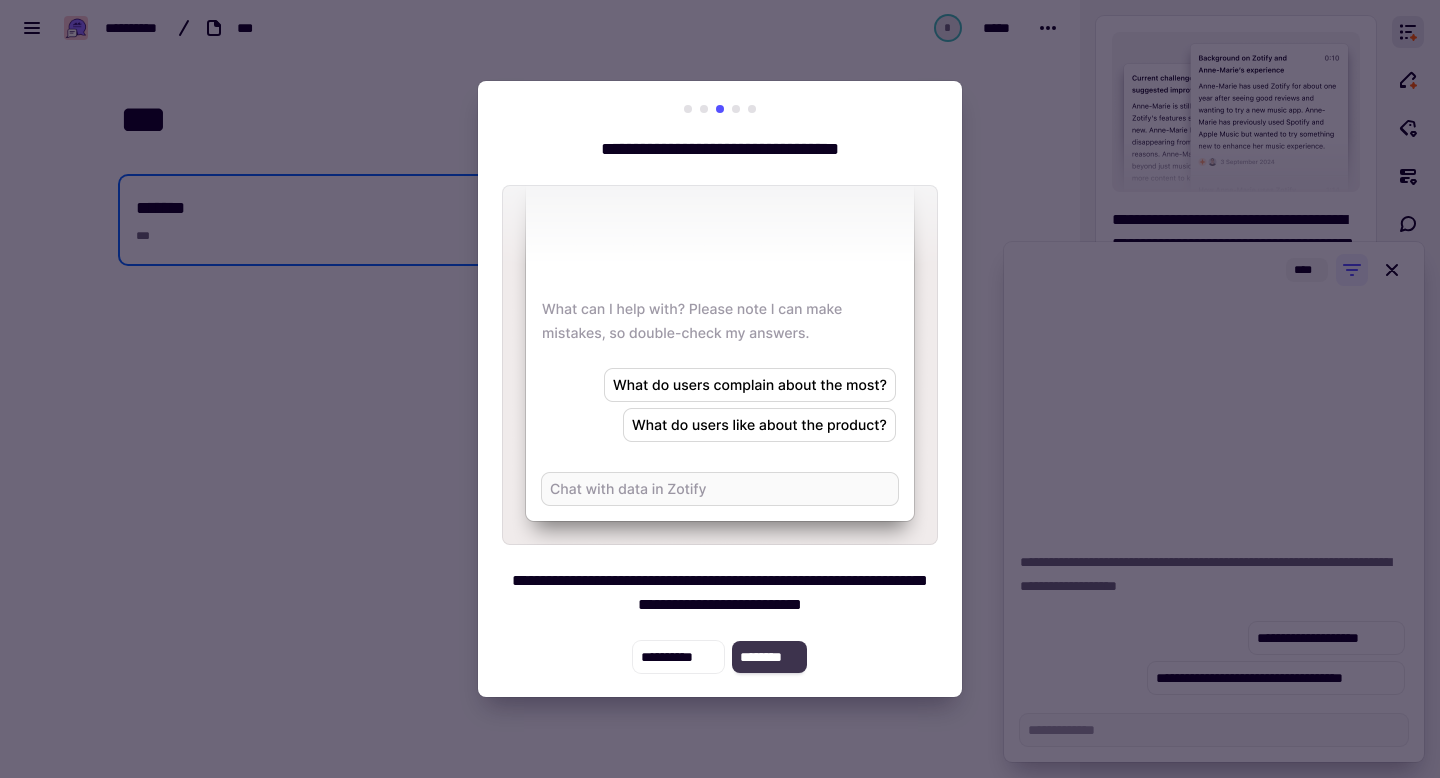 click on "********" 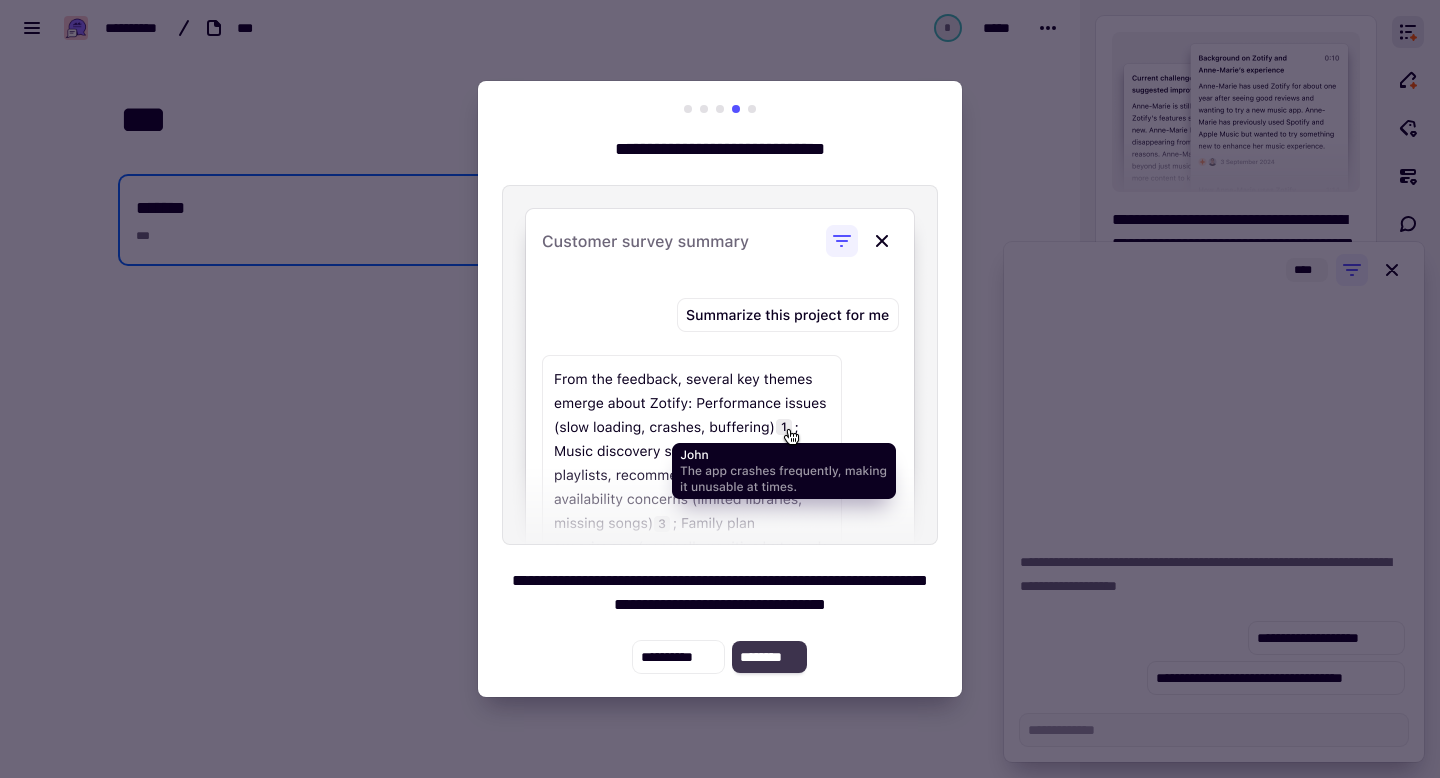 click on "********" 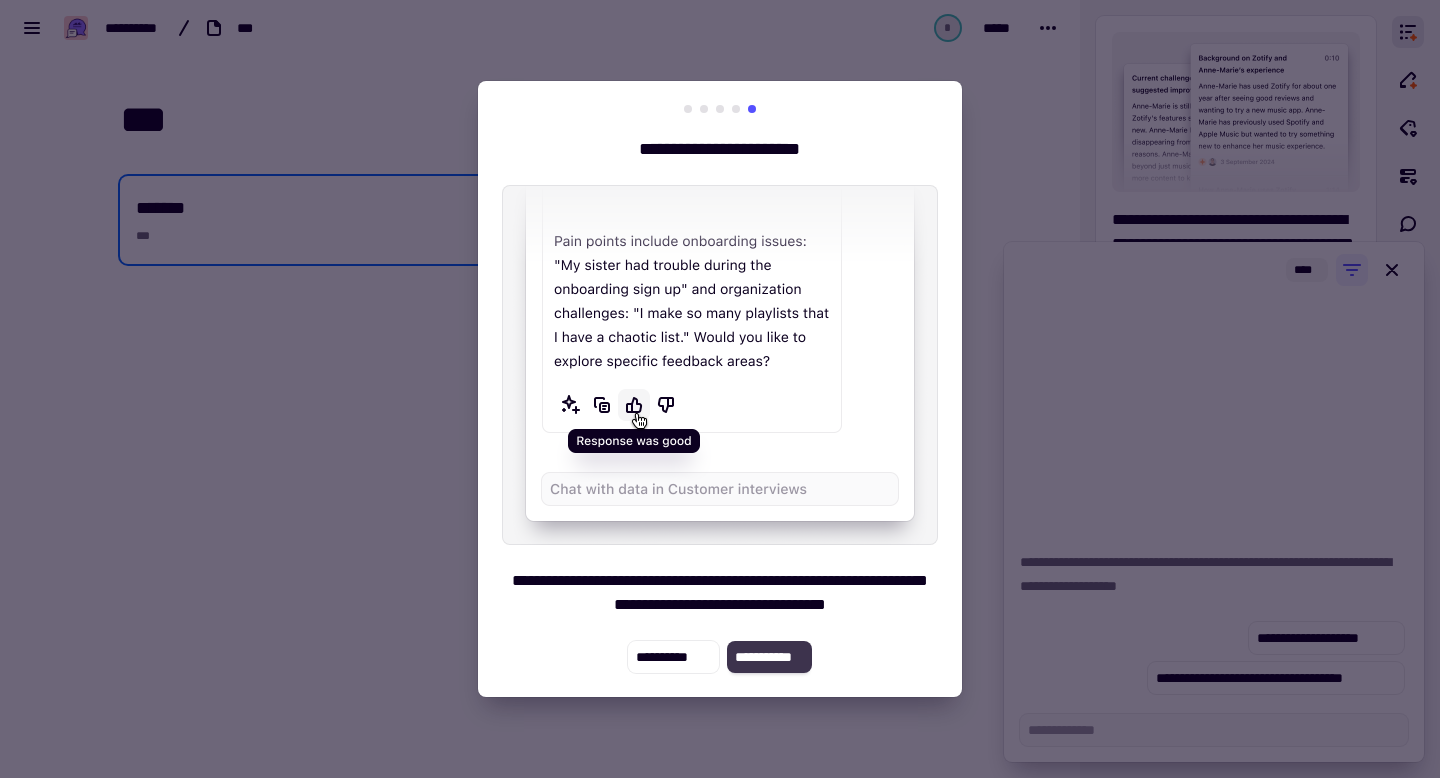 click on "**********" 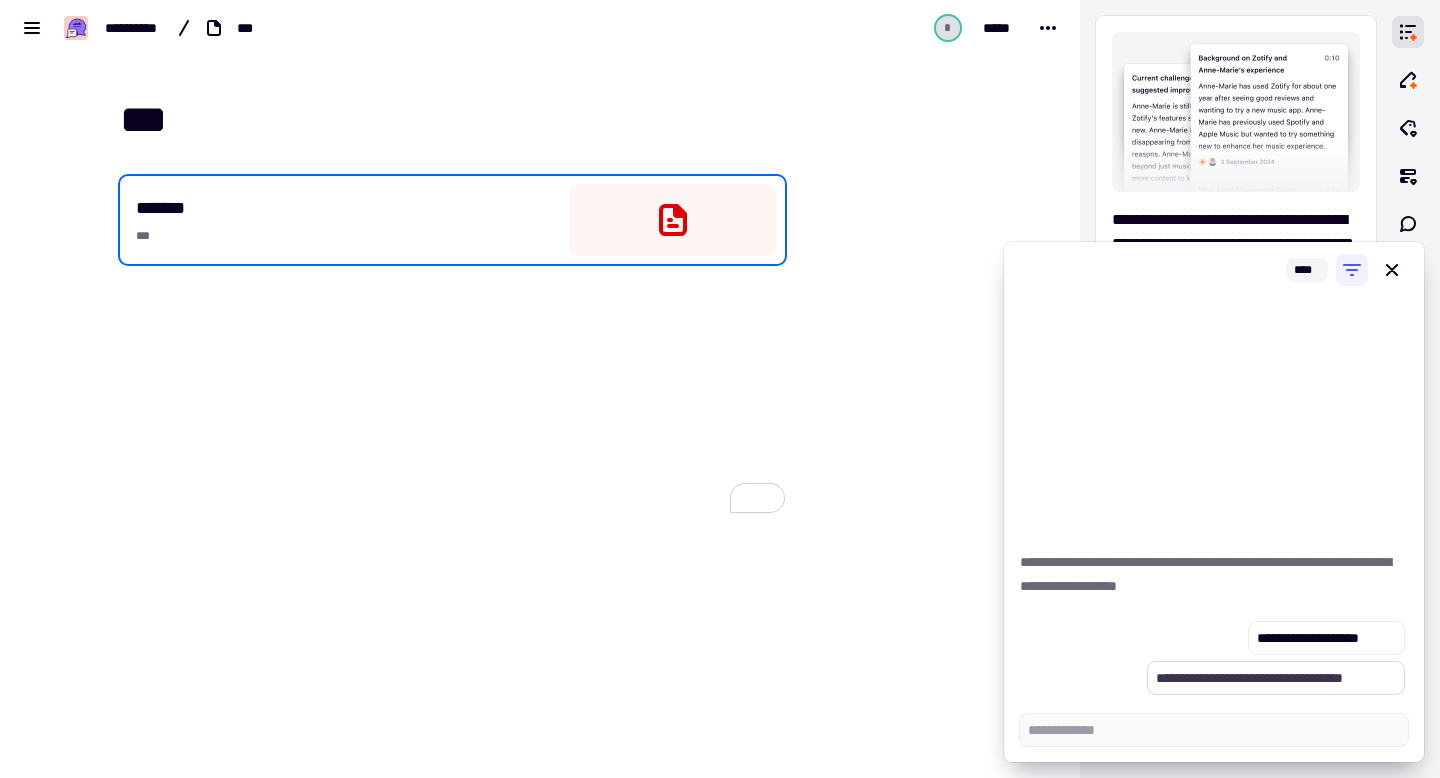 click on "**********" at bounding box center (1276, 678) 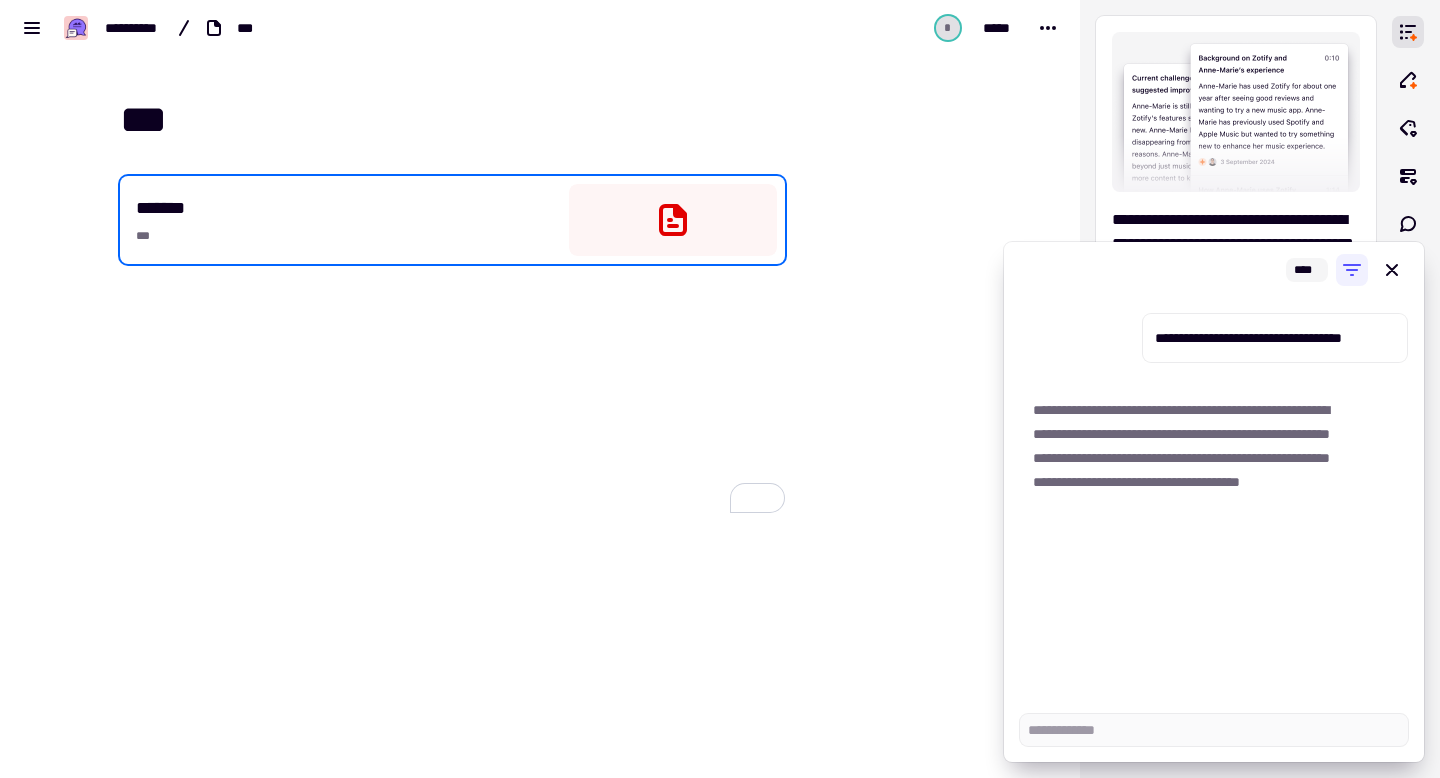 type on "*" 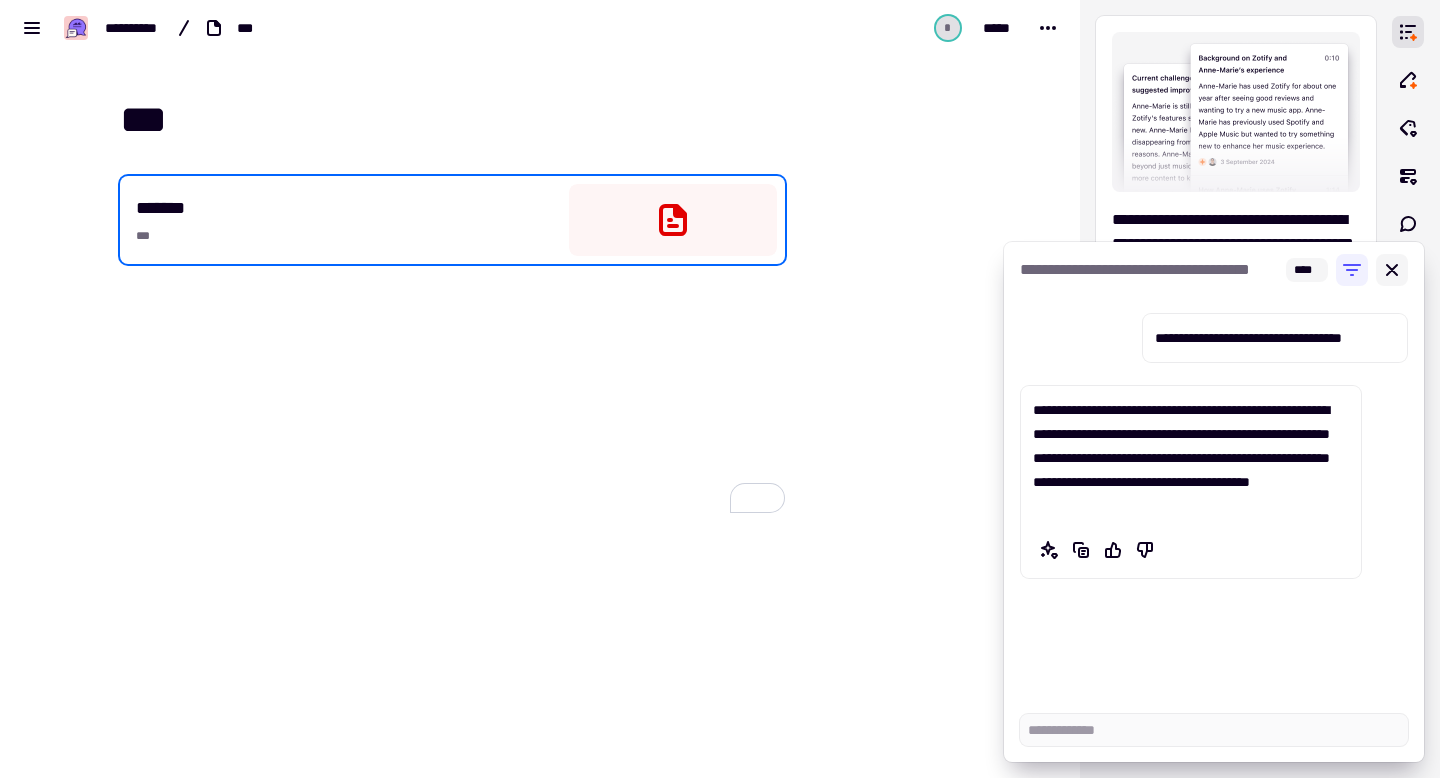click 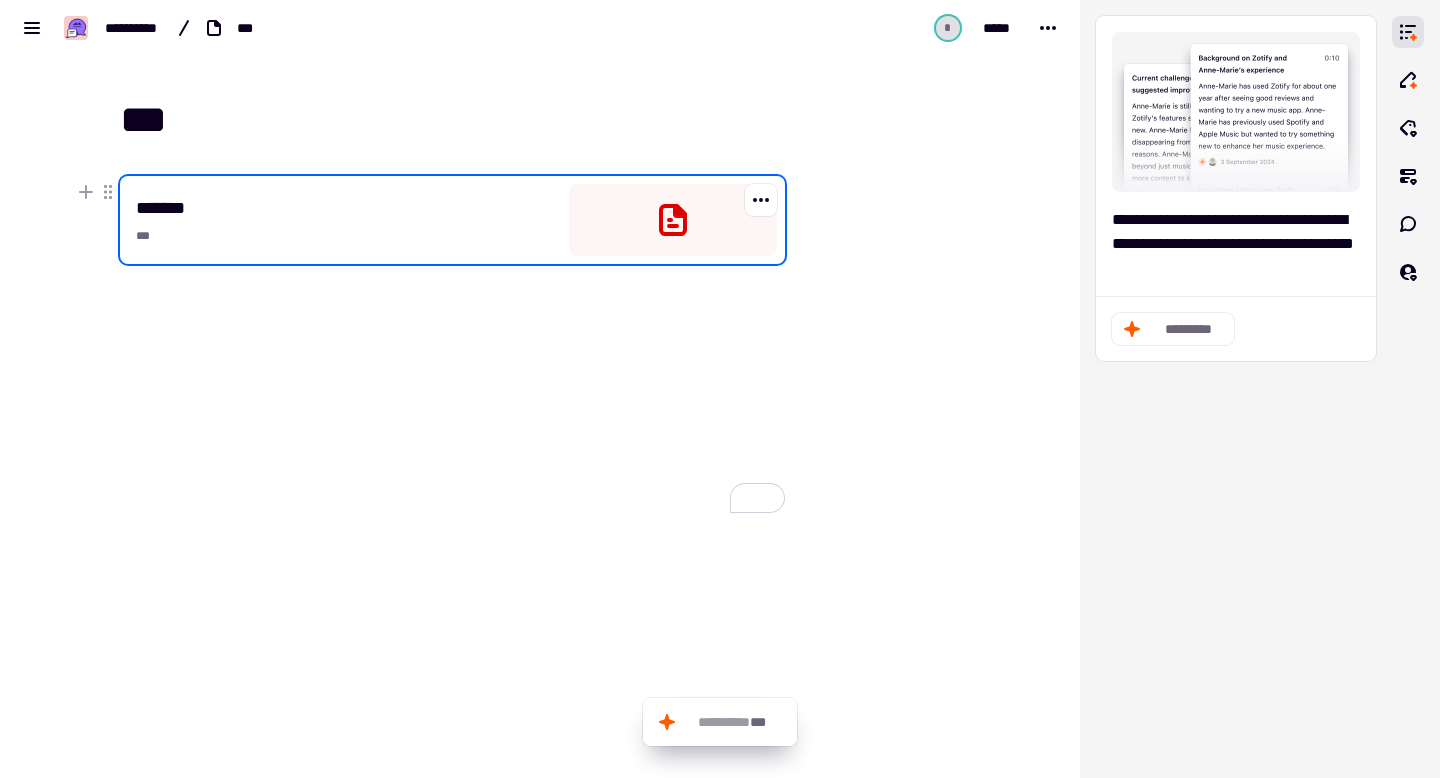 click 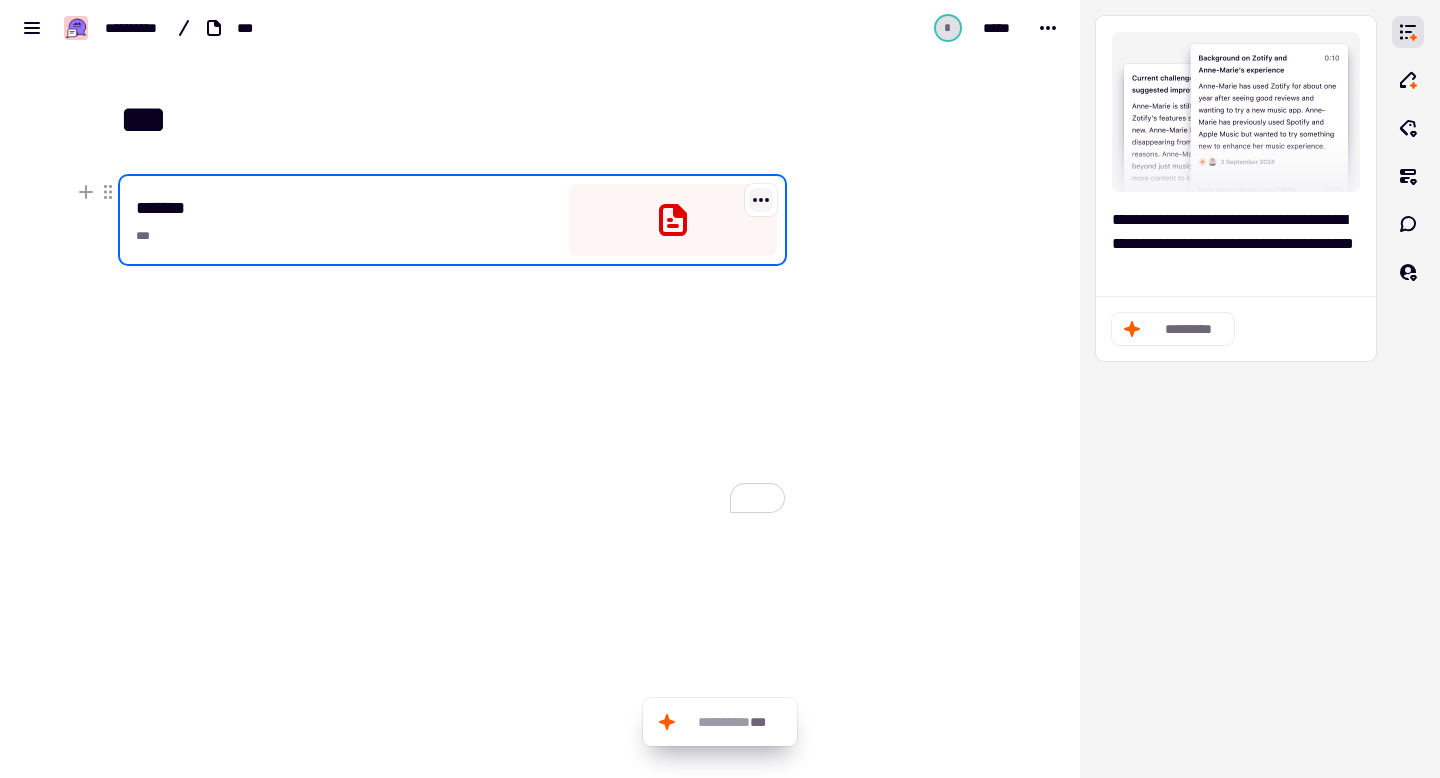 click 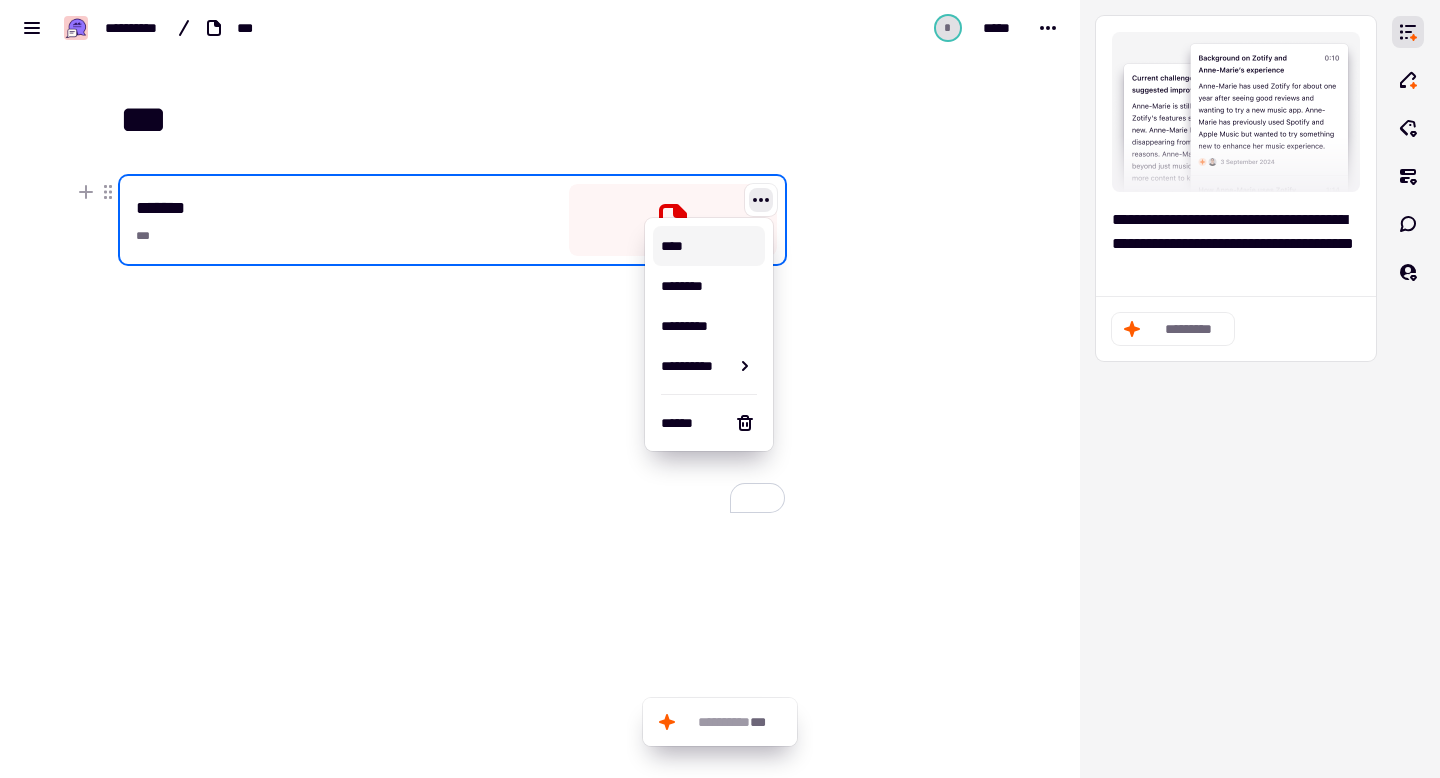 click on "****" at bounding box center [709, 246] 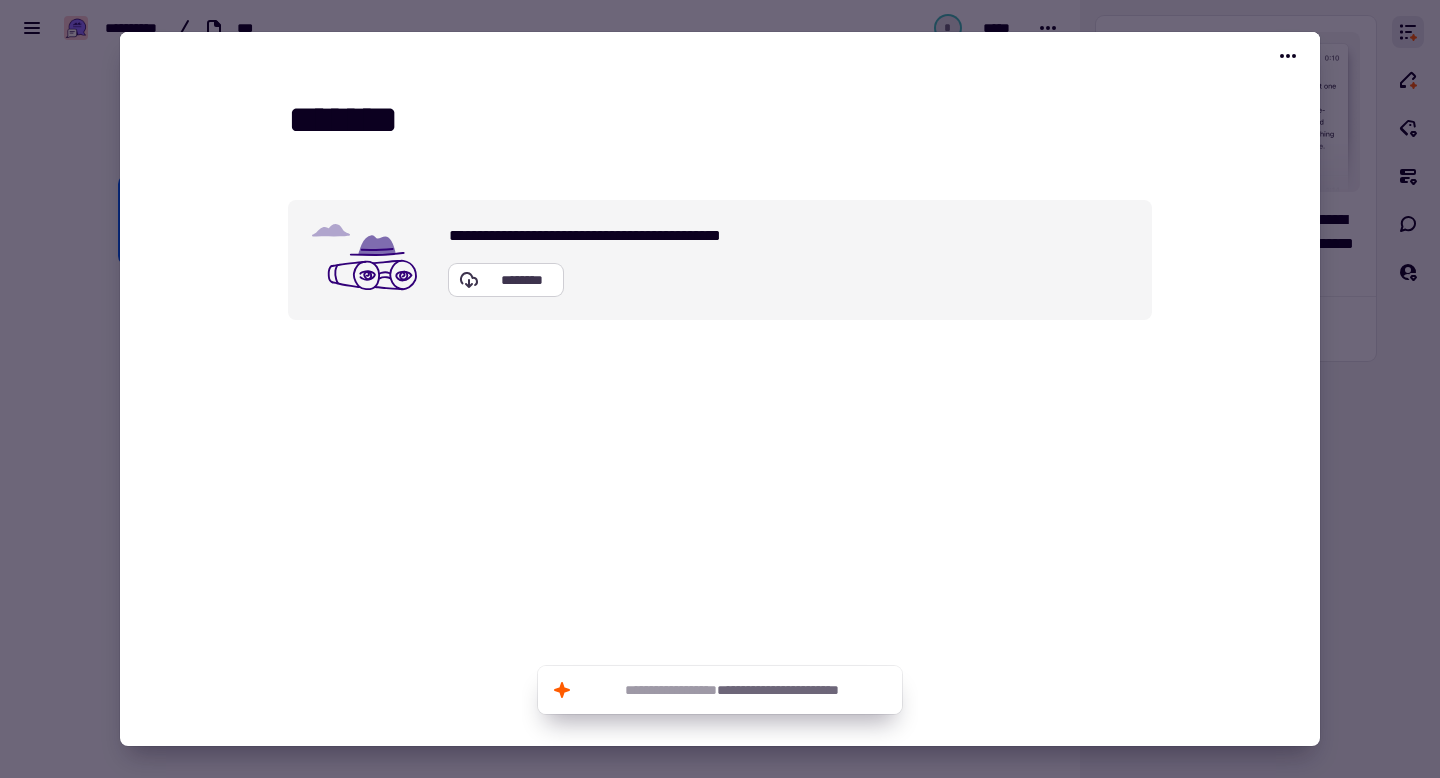 click on "********" 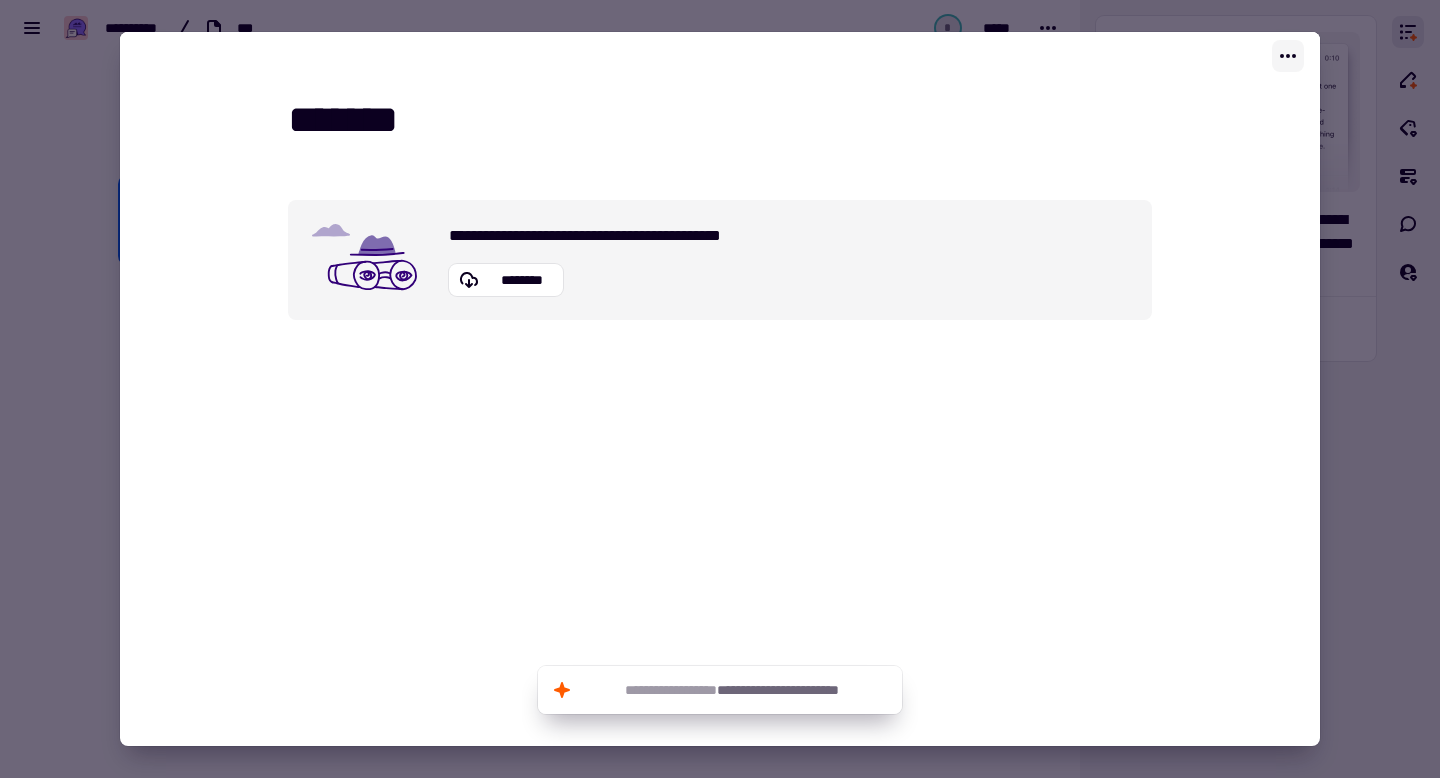 click 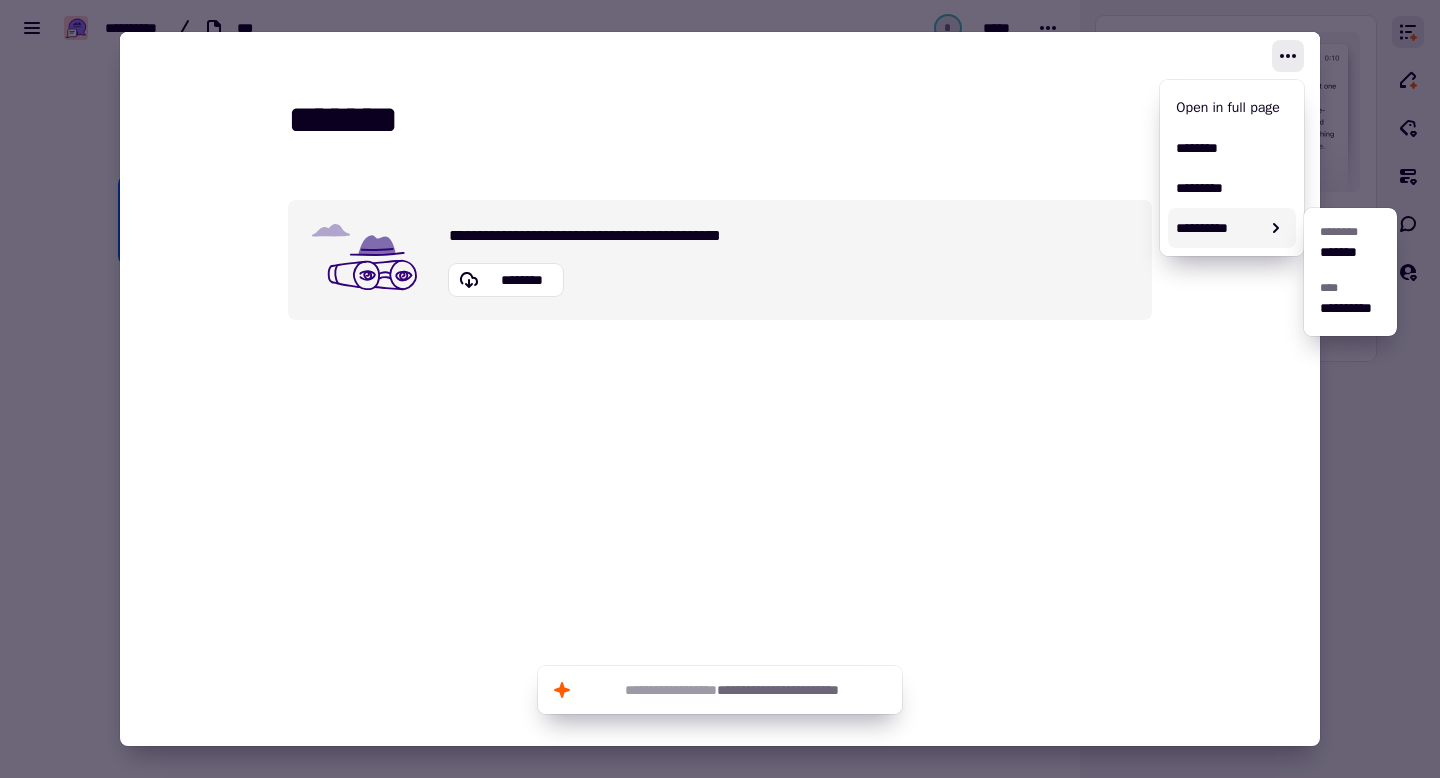 click at bounding box center [720, 389] 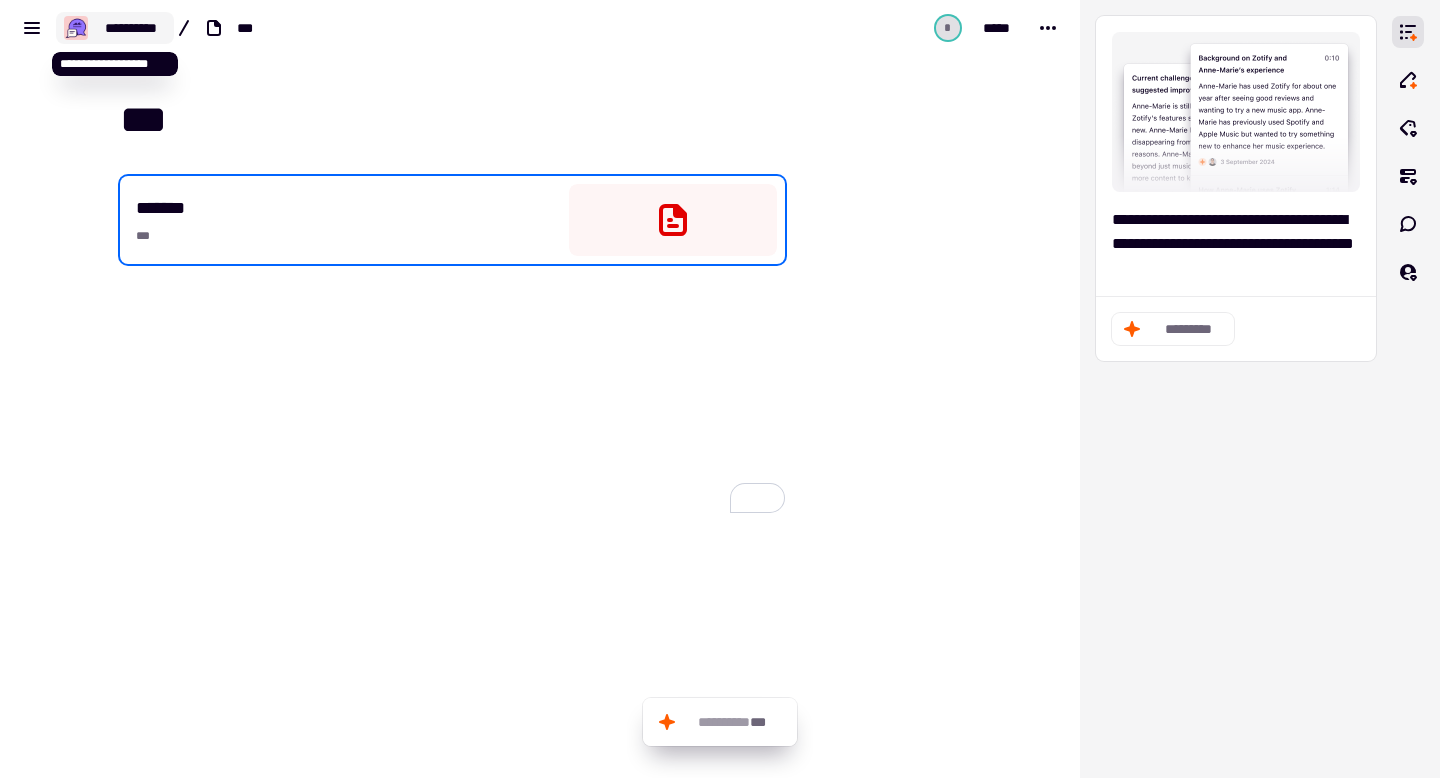 click on "**********" 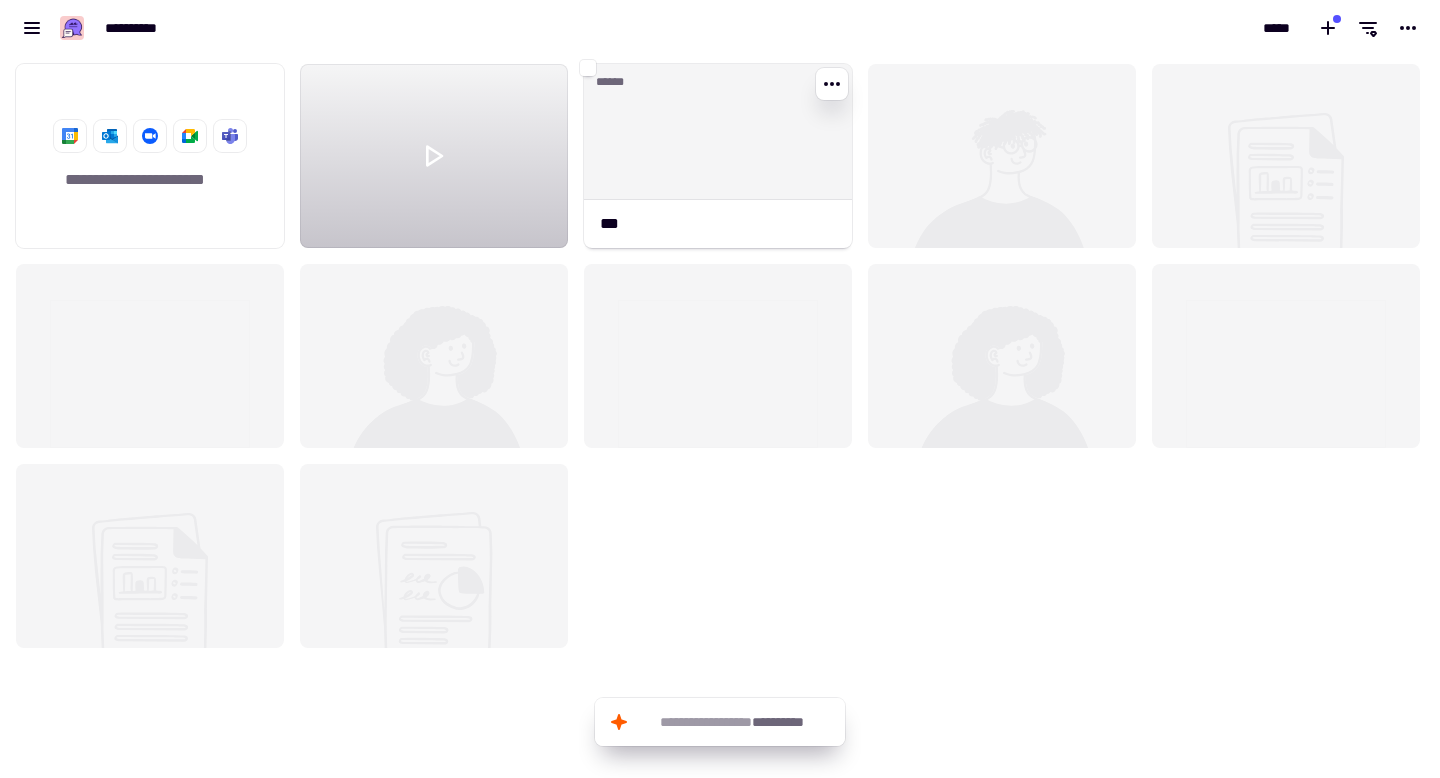 scroll, scrollTop: 1, scrollLeft: 1, axis: both 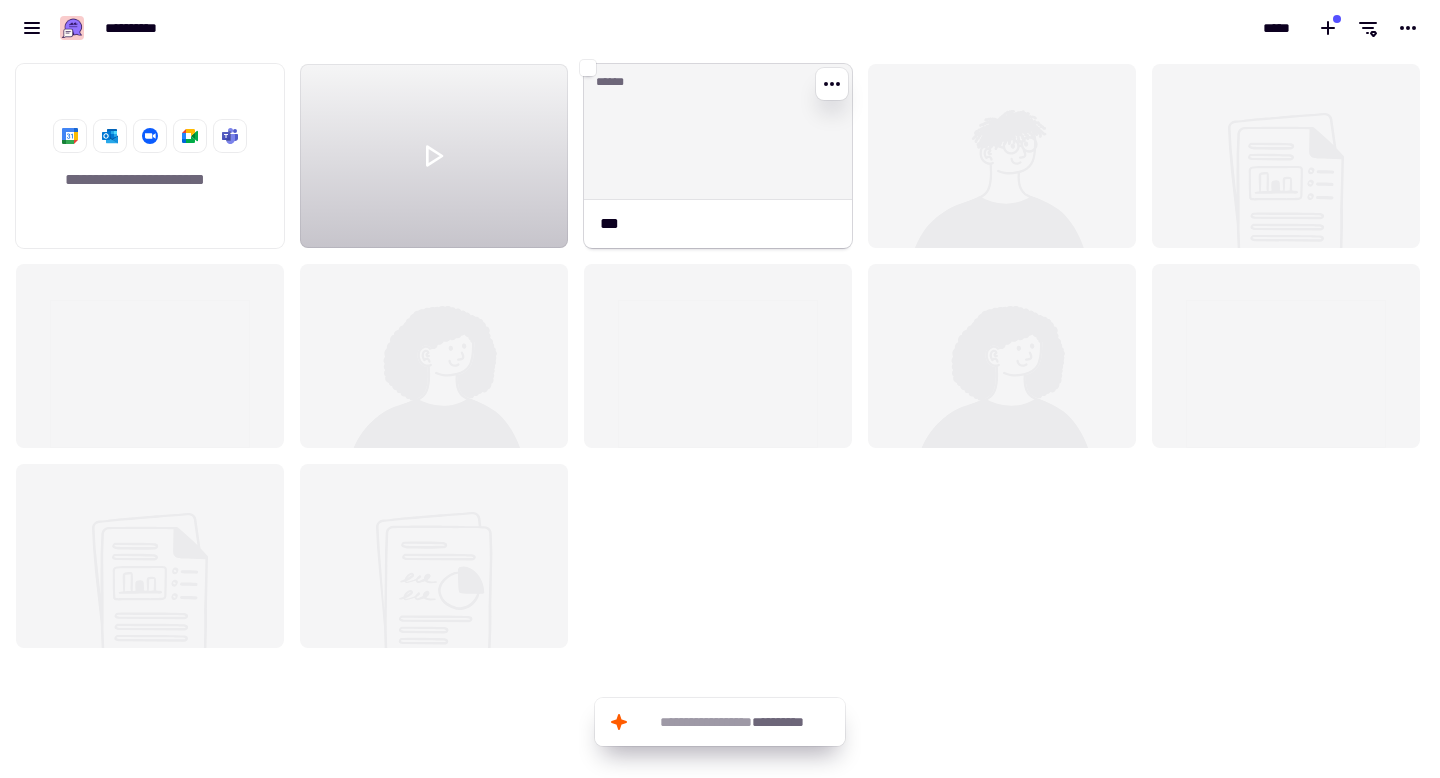 click on "******" 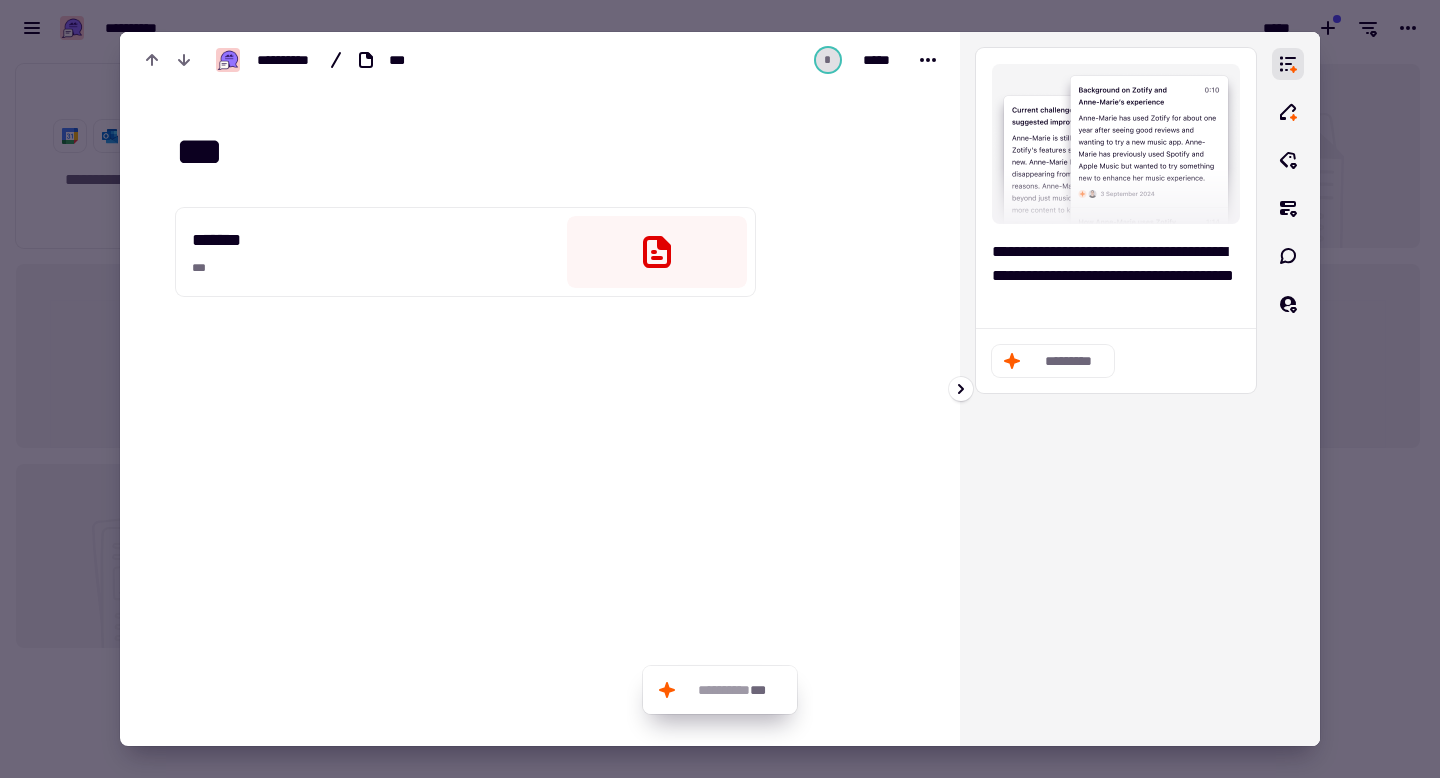 click on "*********" 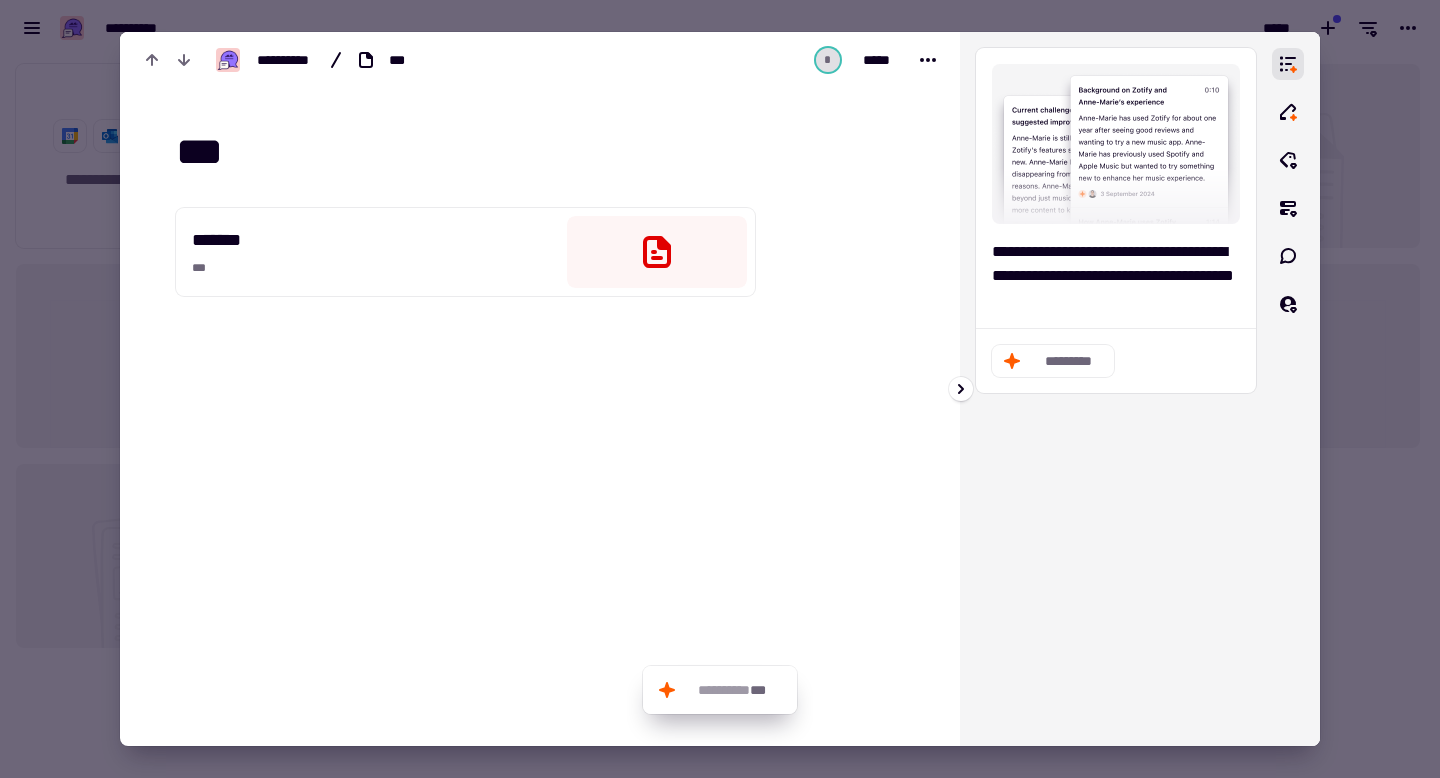 click on "*********" 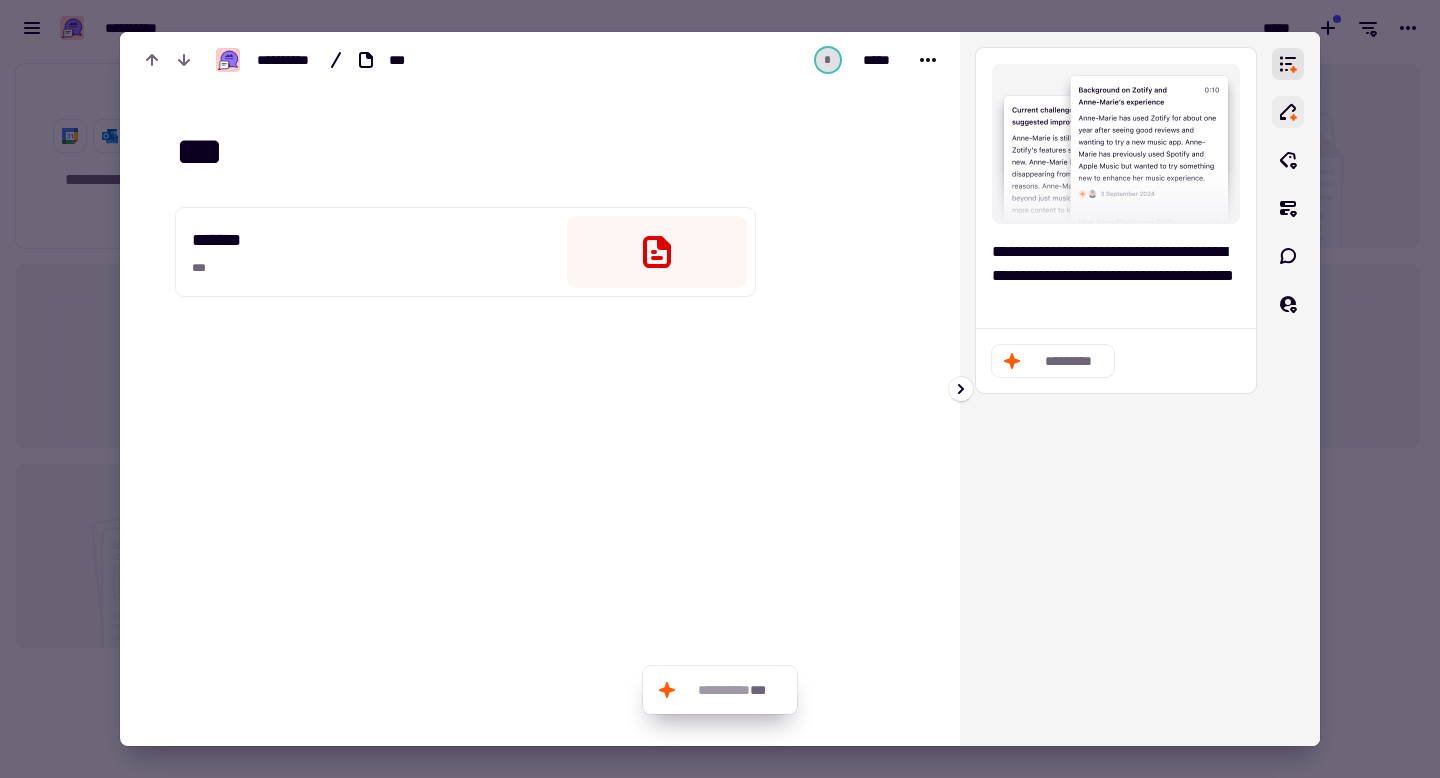 click 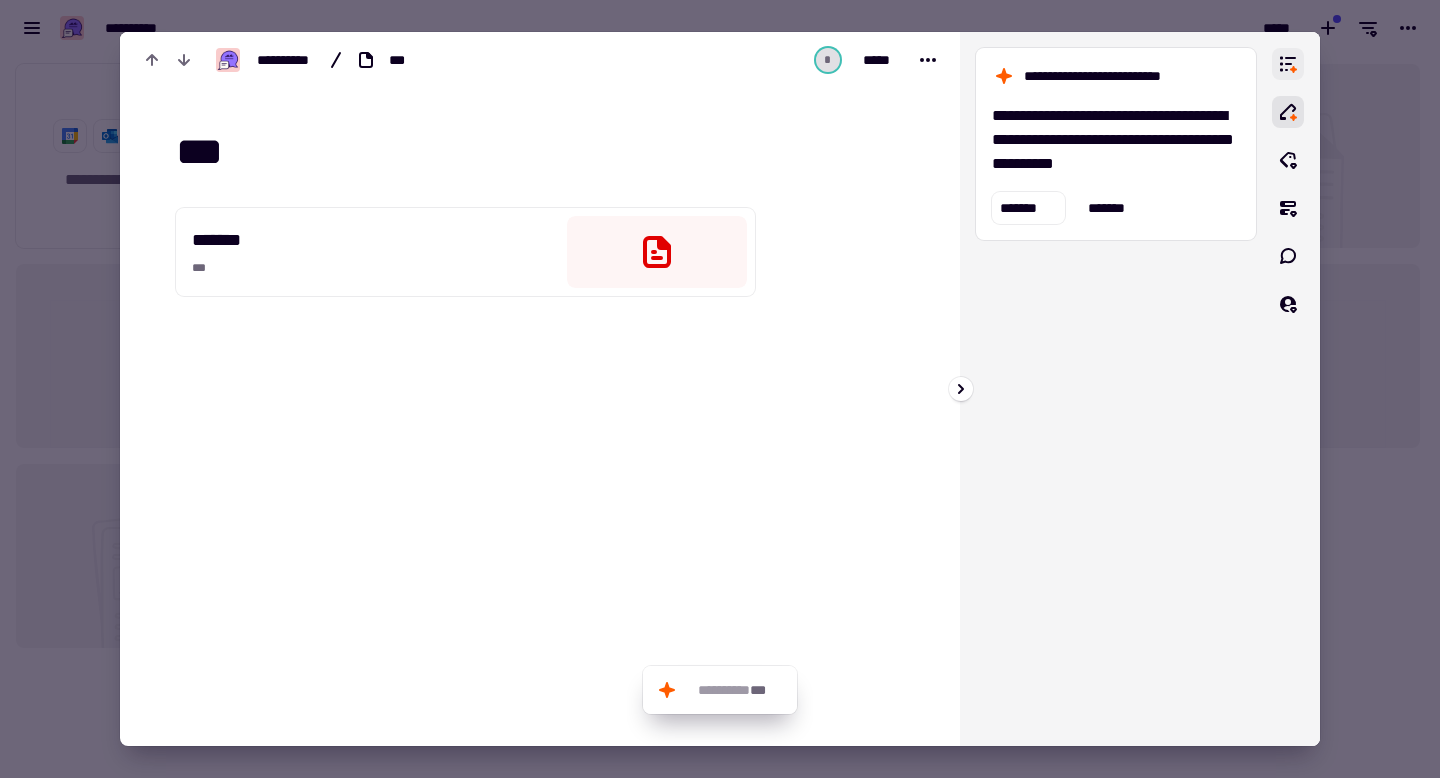 click 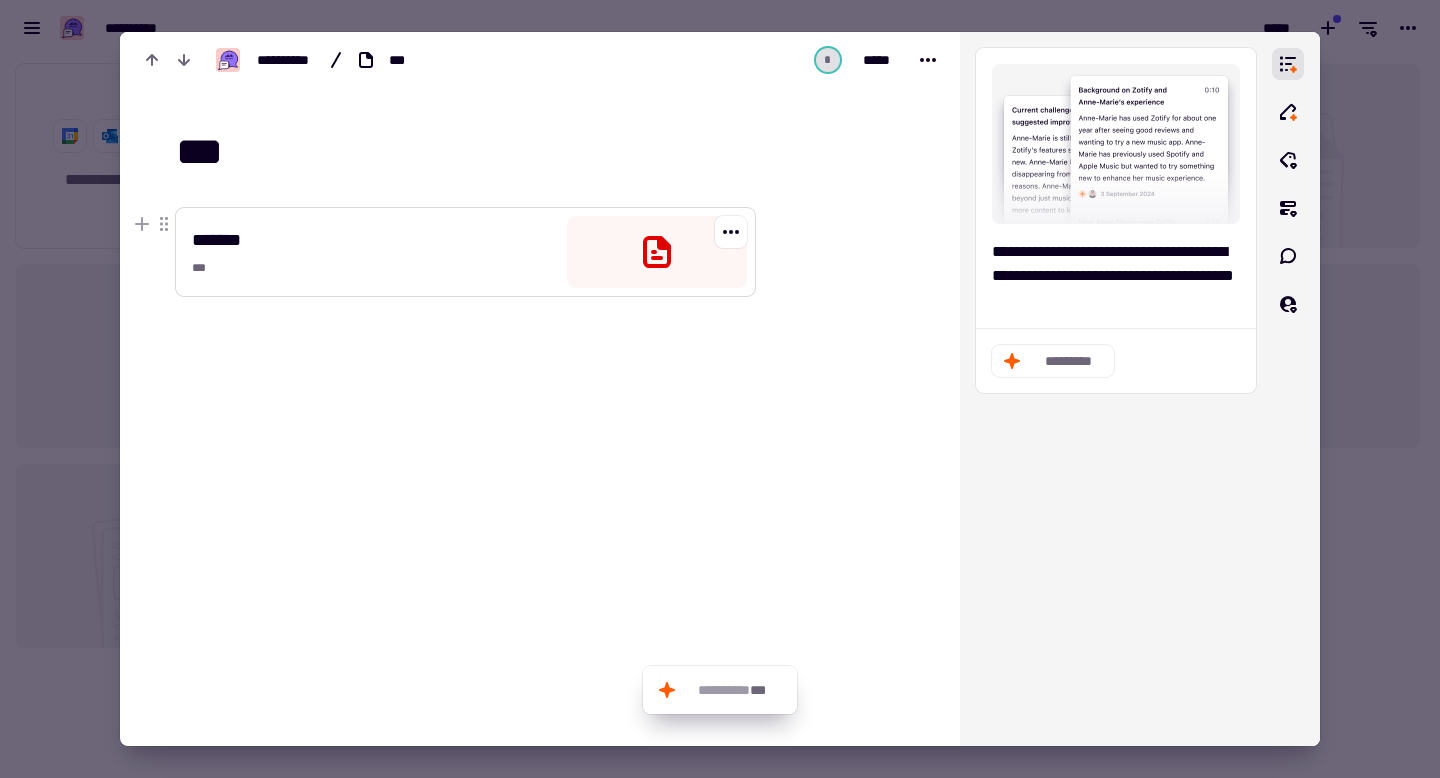click on "******* ***" at bounding box center (371, 252) 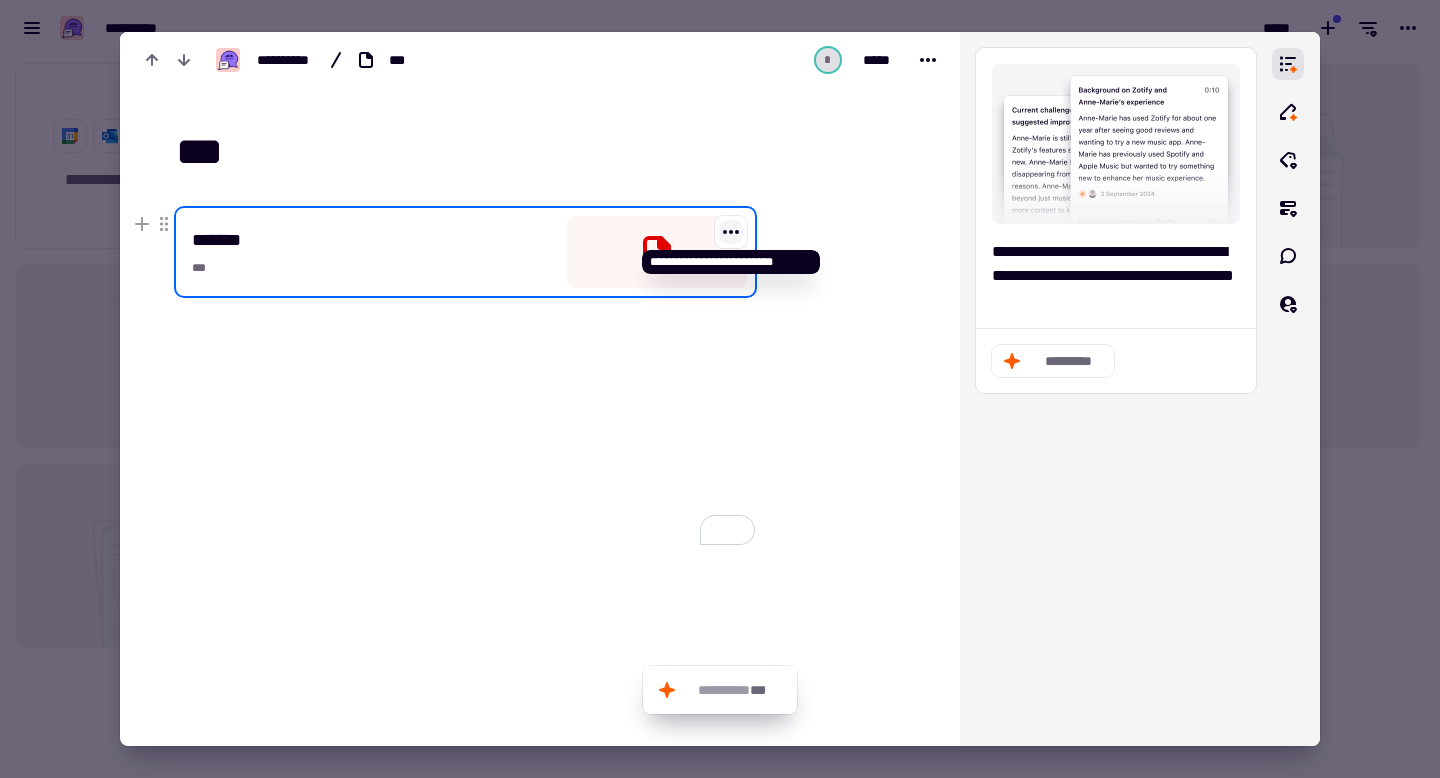 click 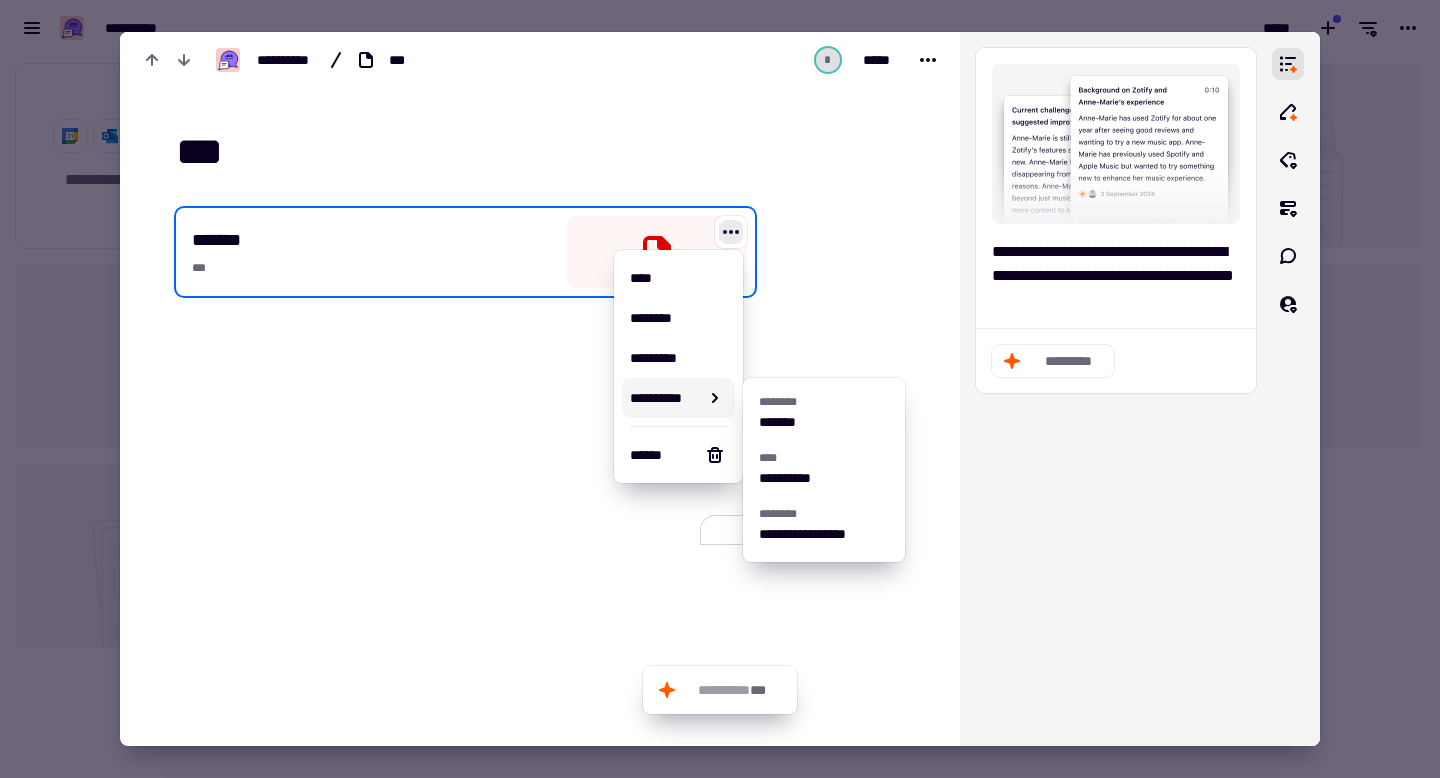 click at bounding box center (843, 360) 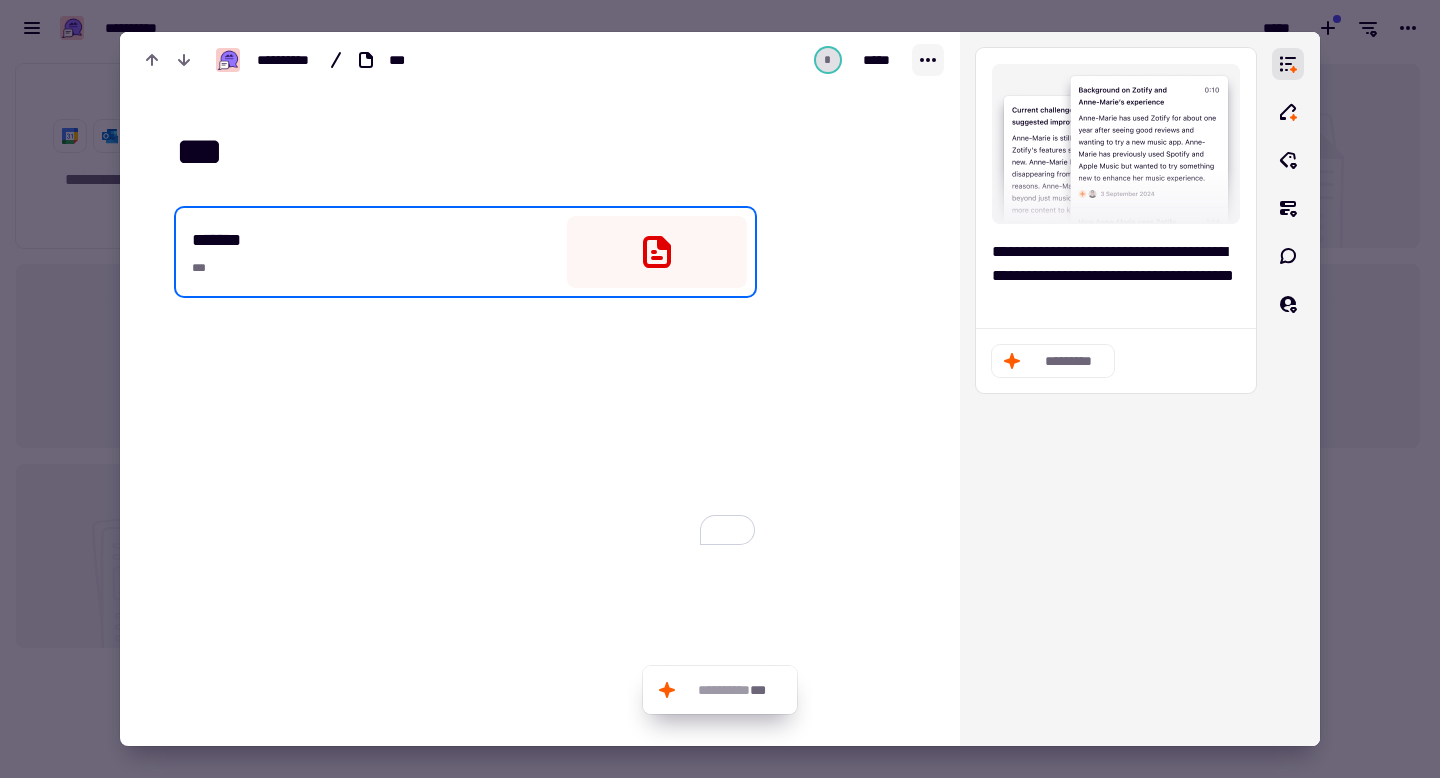 click 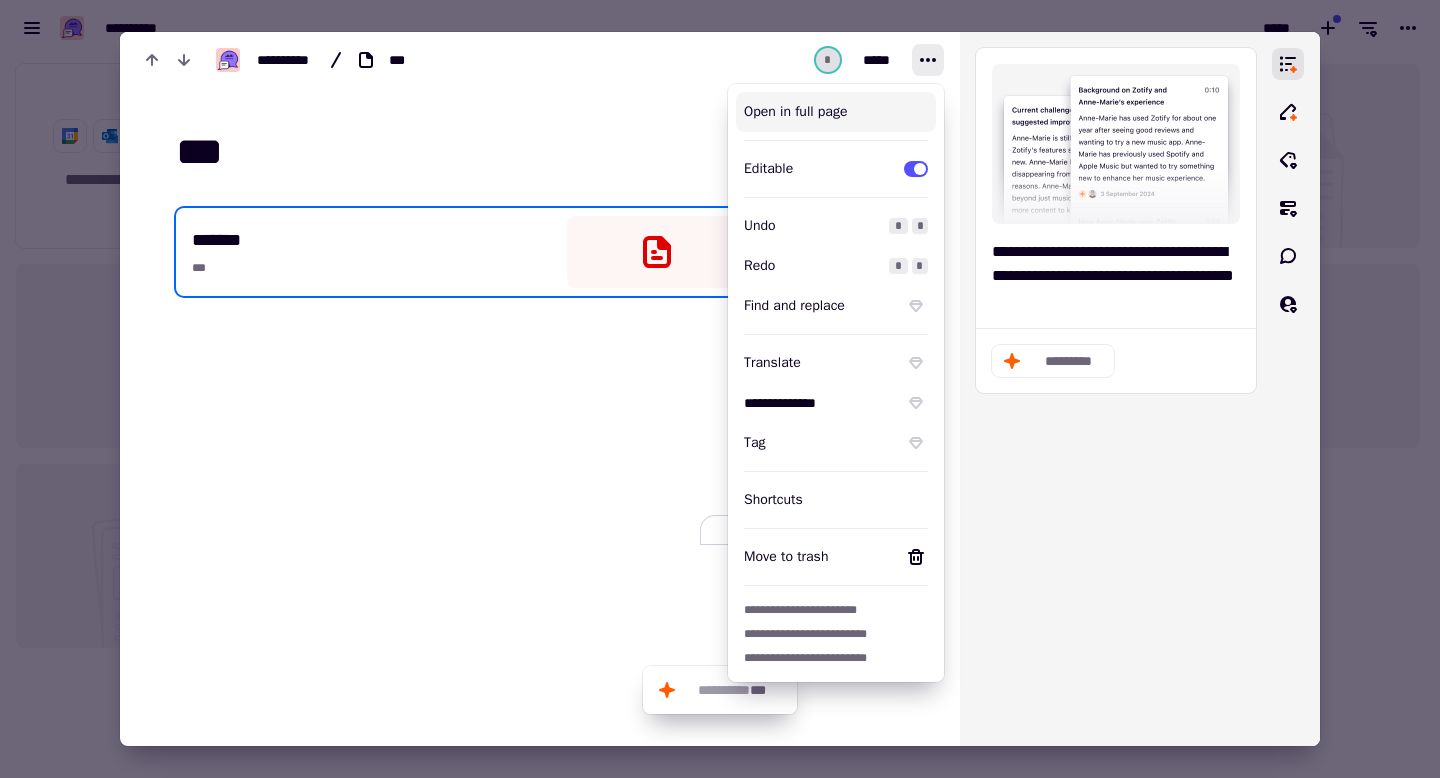 click on "***" at bounding box center (541, 152) 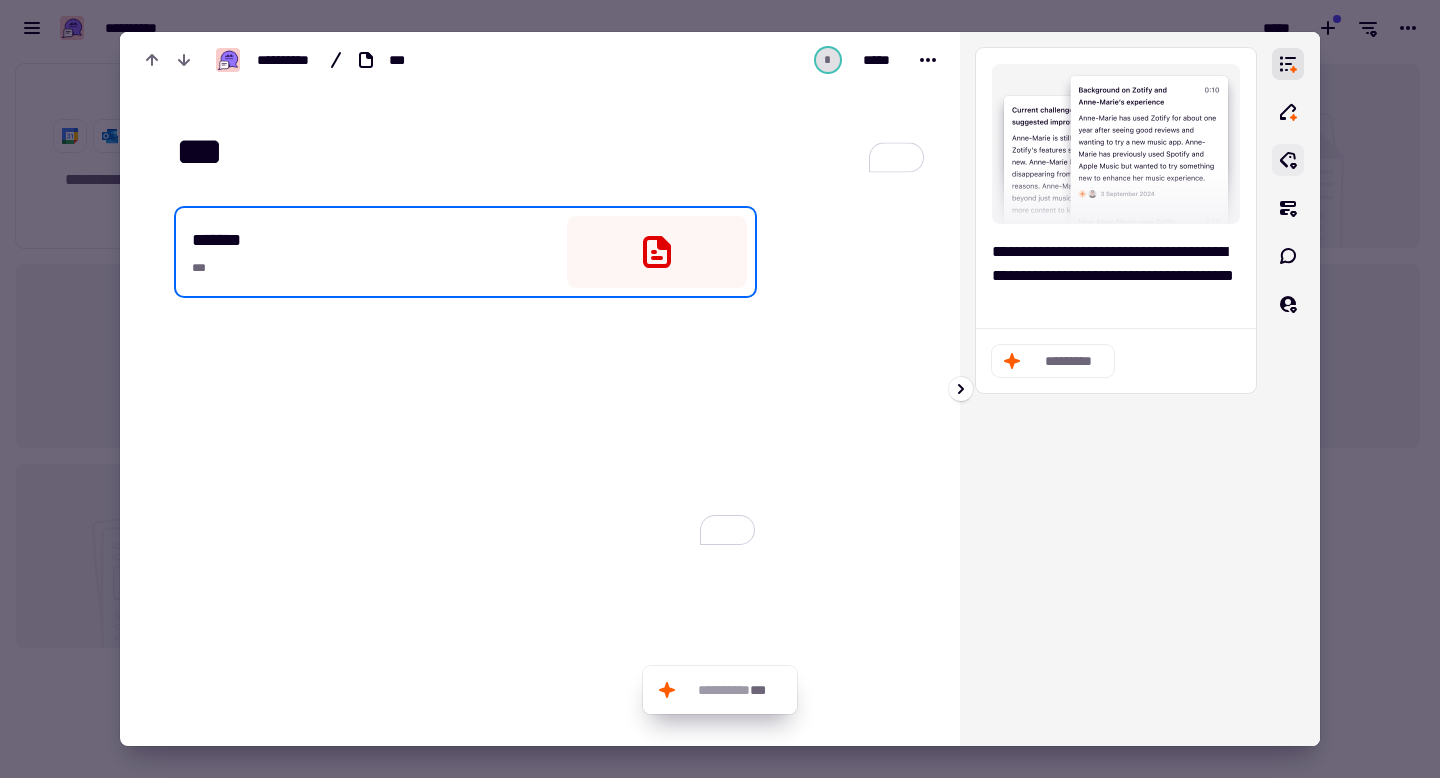 click 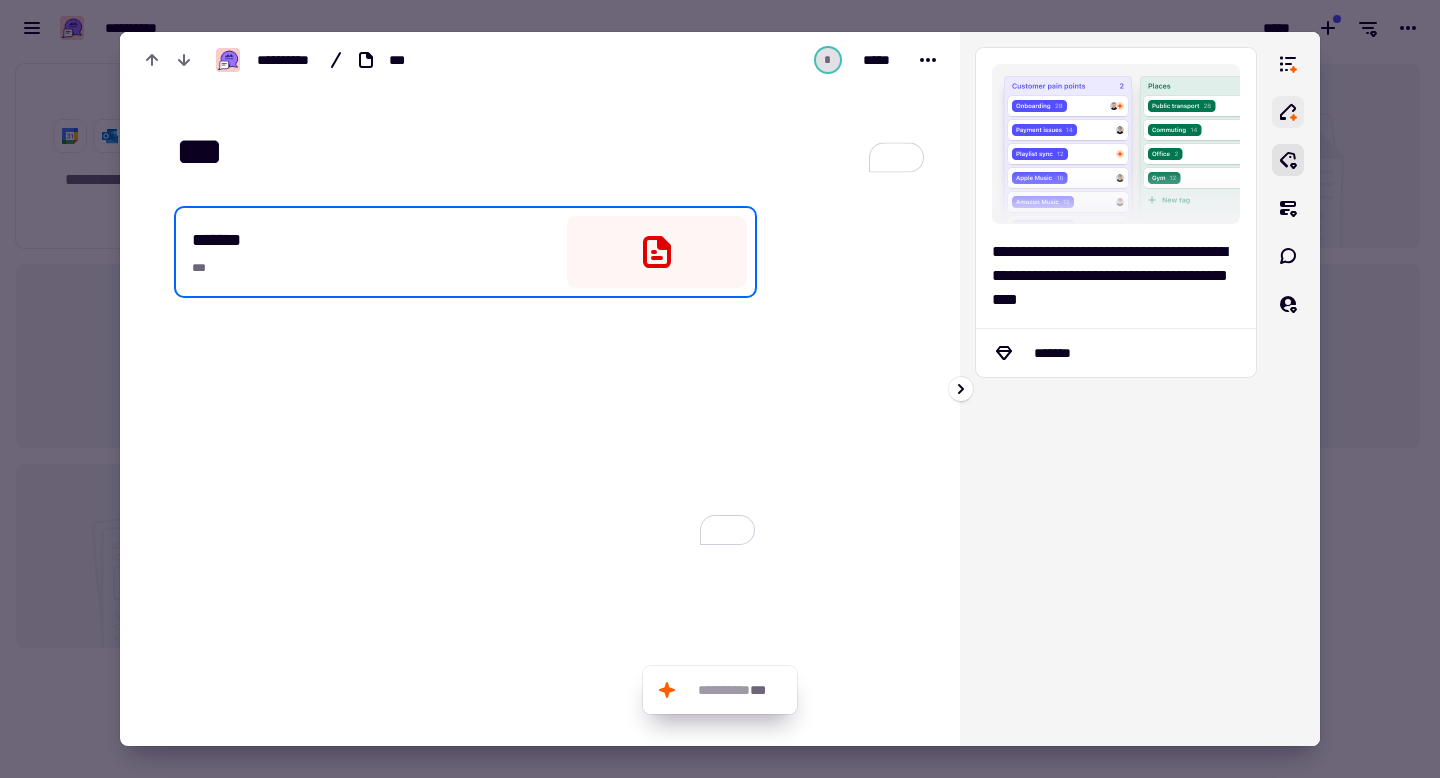 click 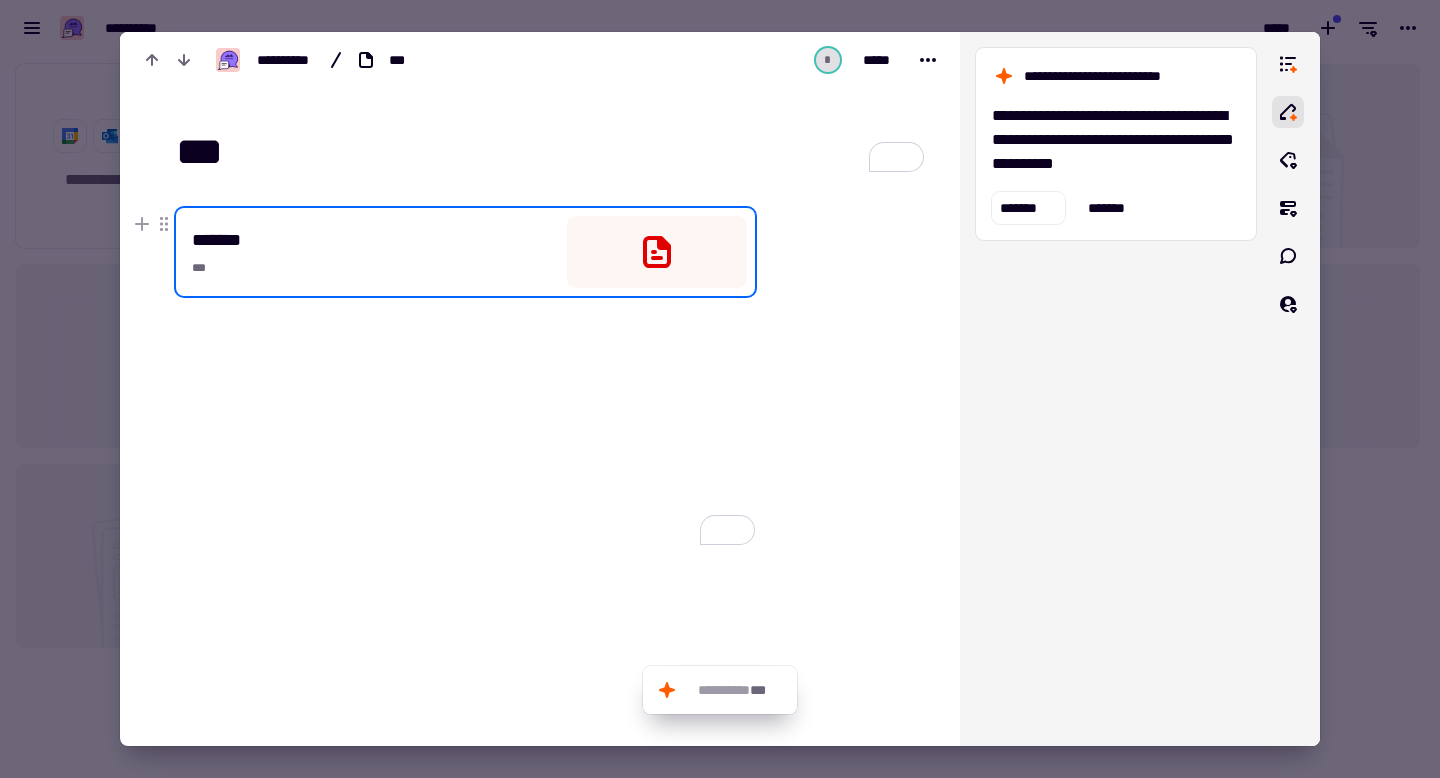 click at bounding box center [720, 389] 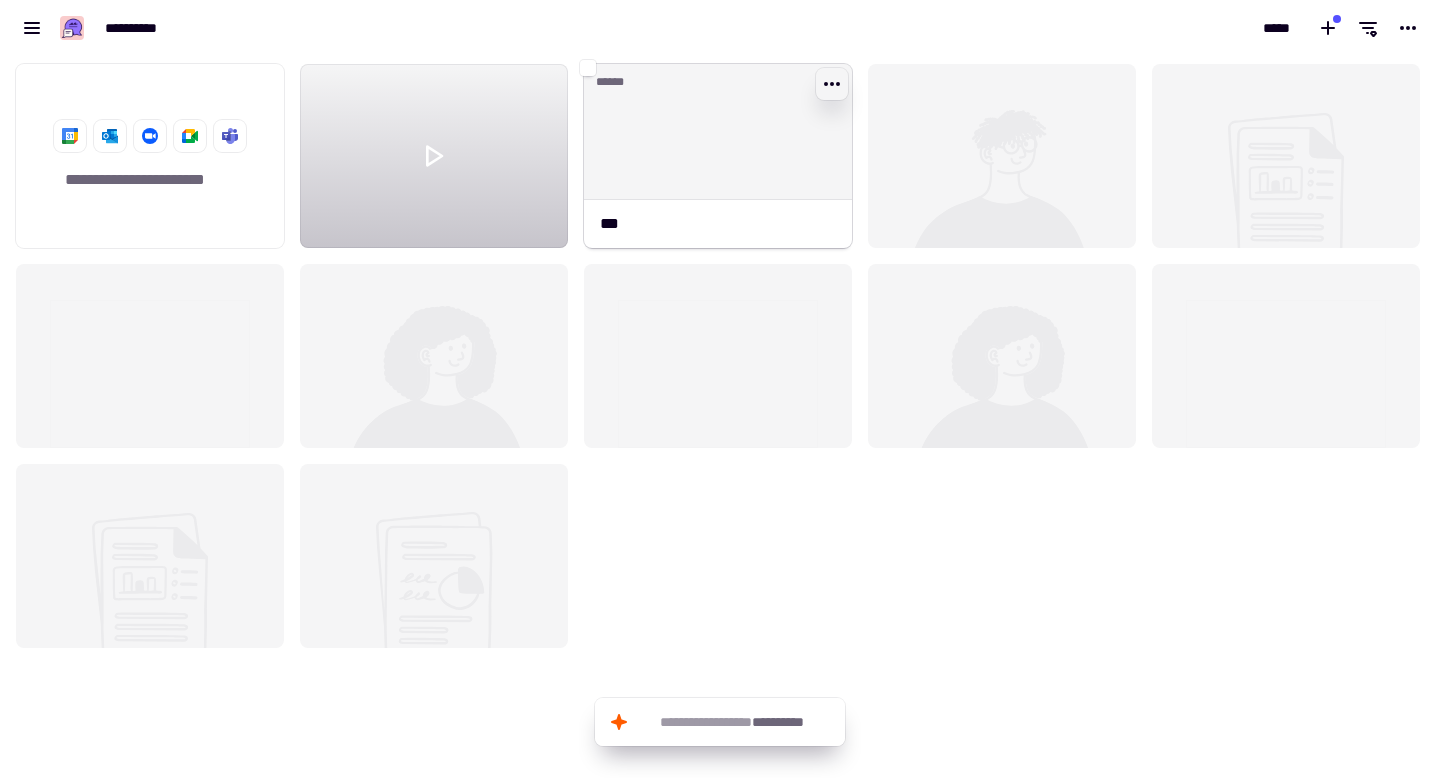 click 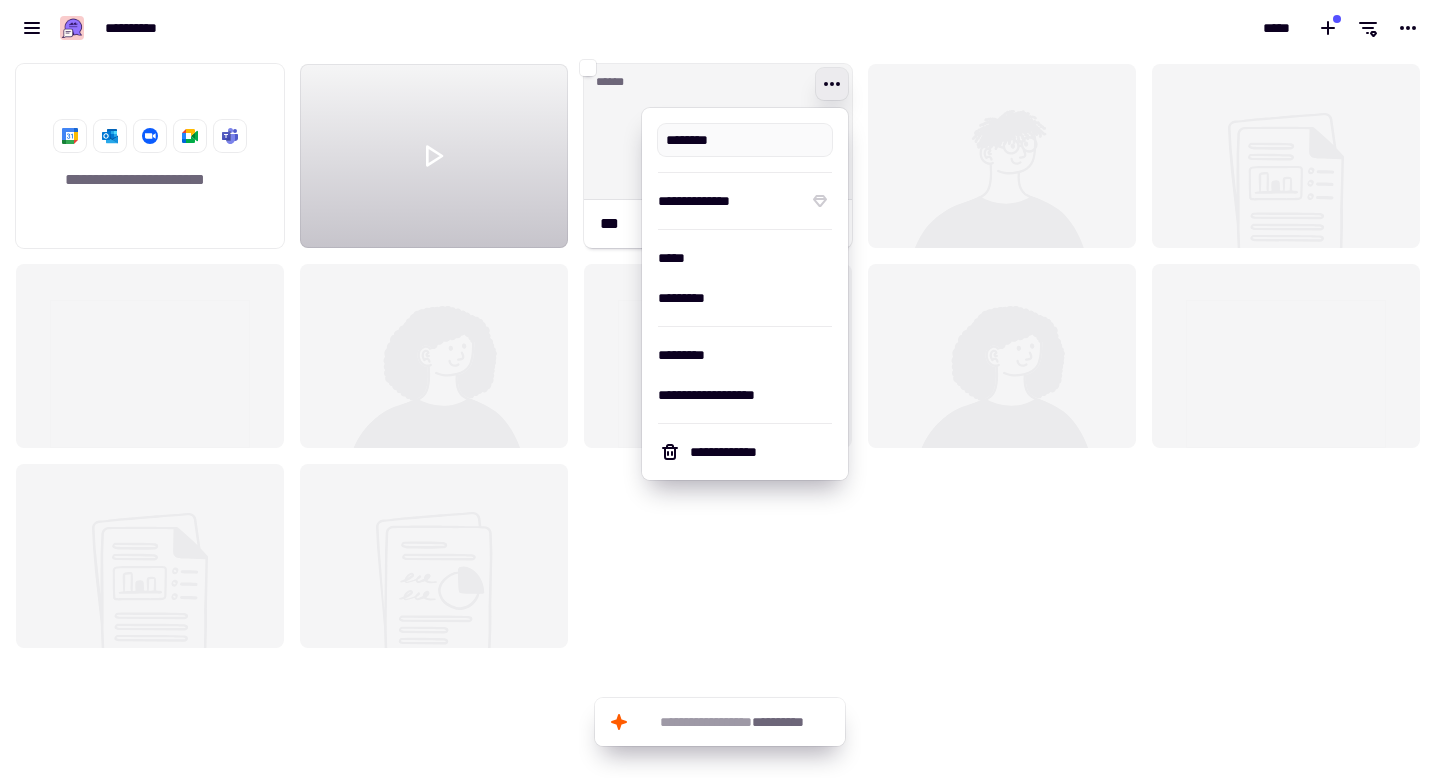 type on "***" 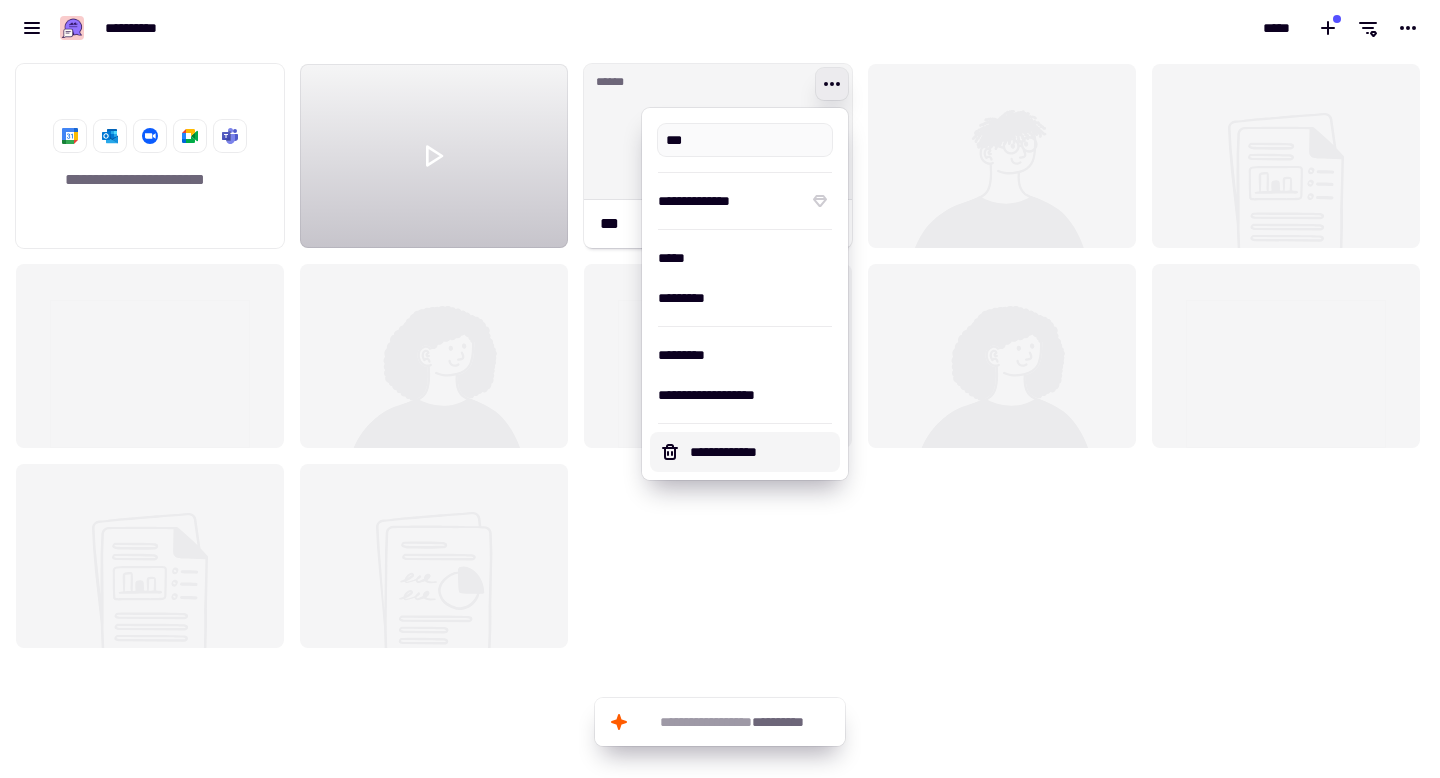 click on "**********" at bounding box center (761, 452) 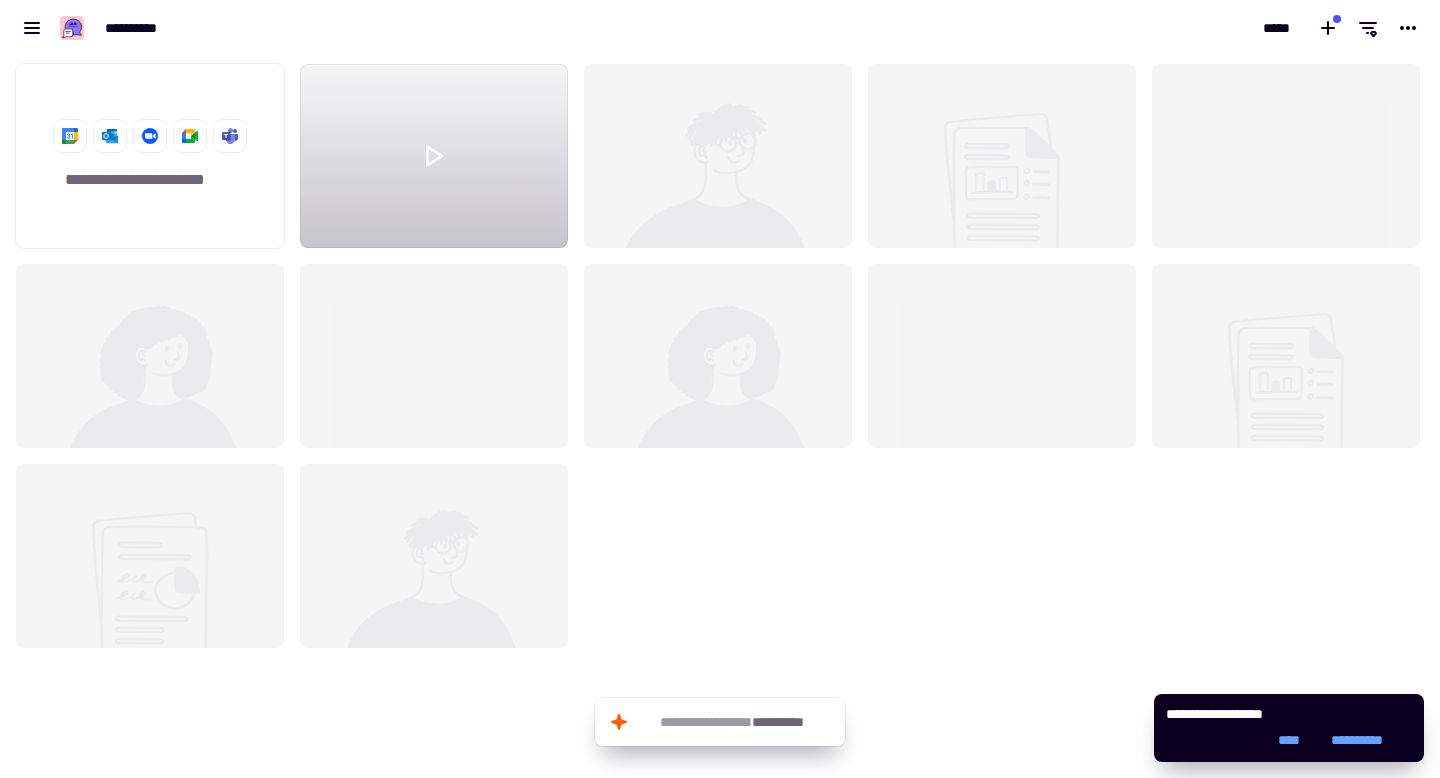 click 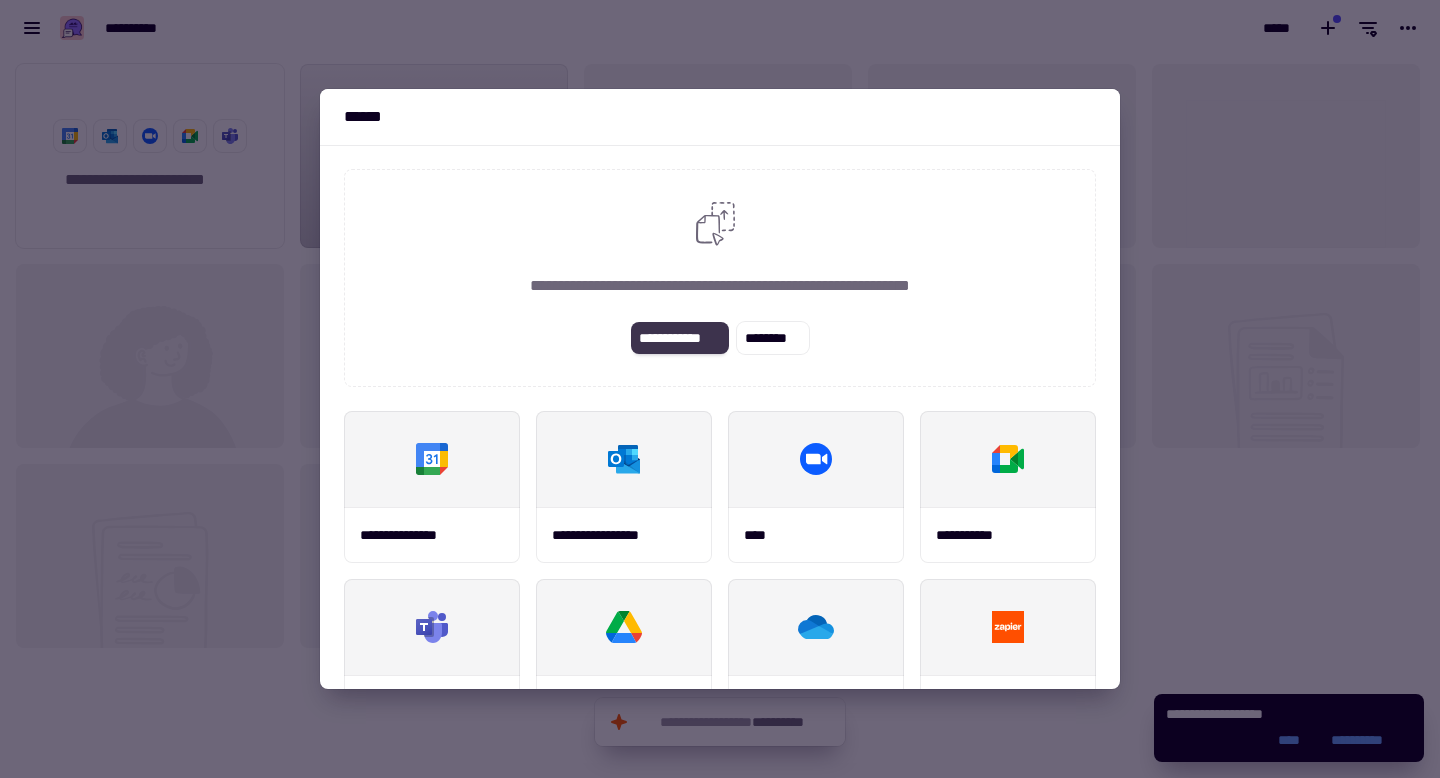 click on "**********" 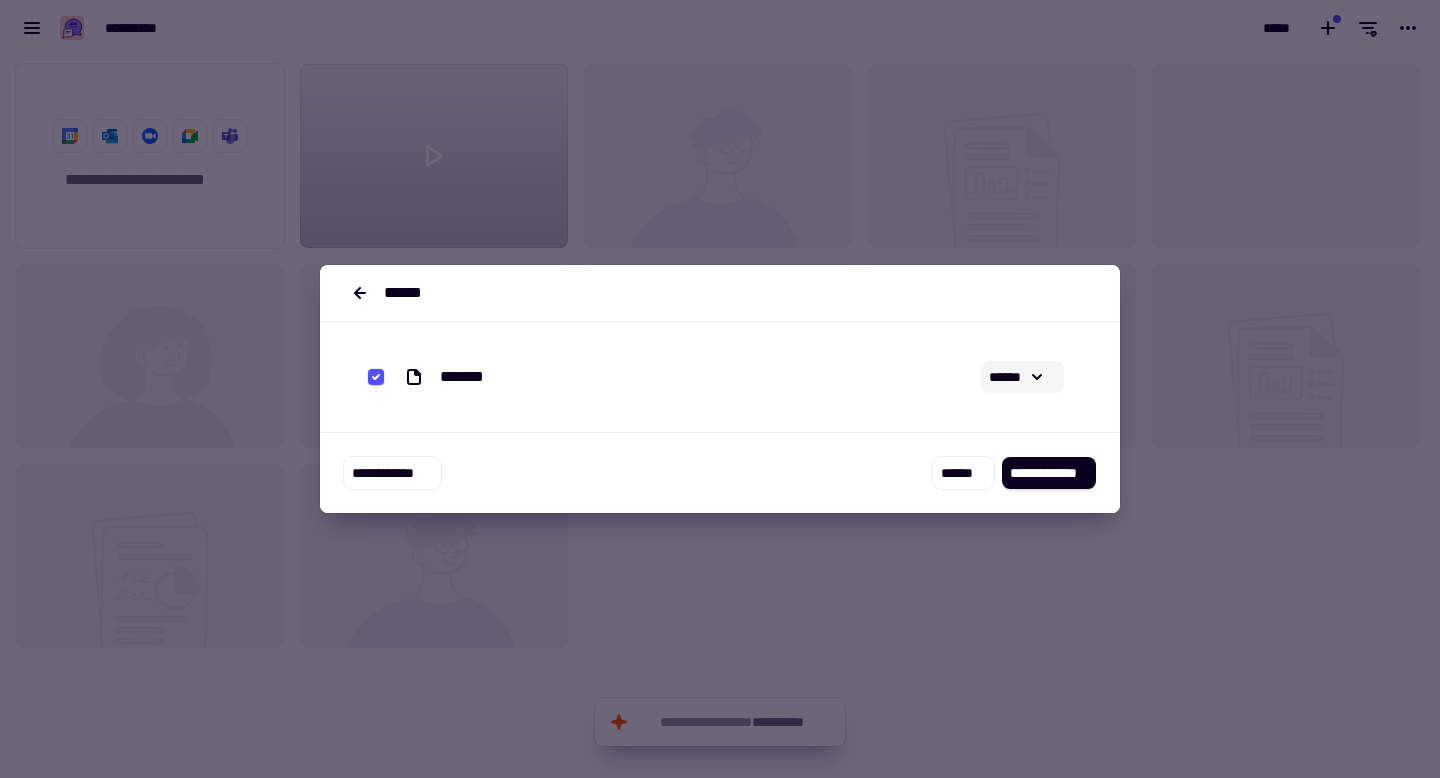 click on "******" 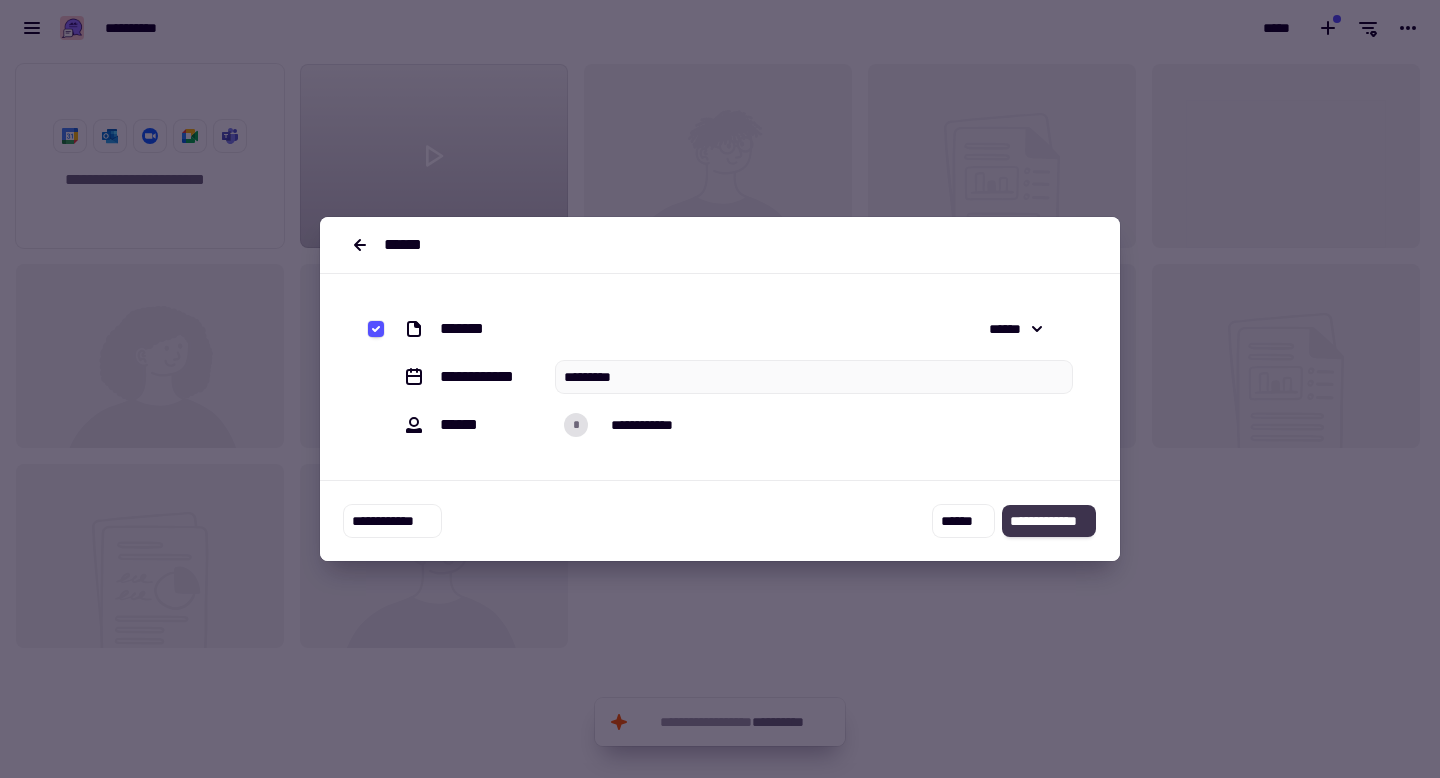 click on "**********" 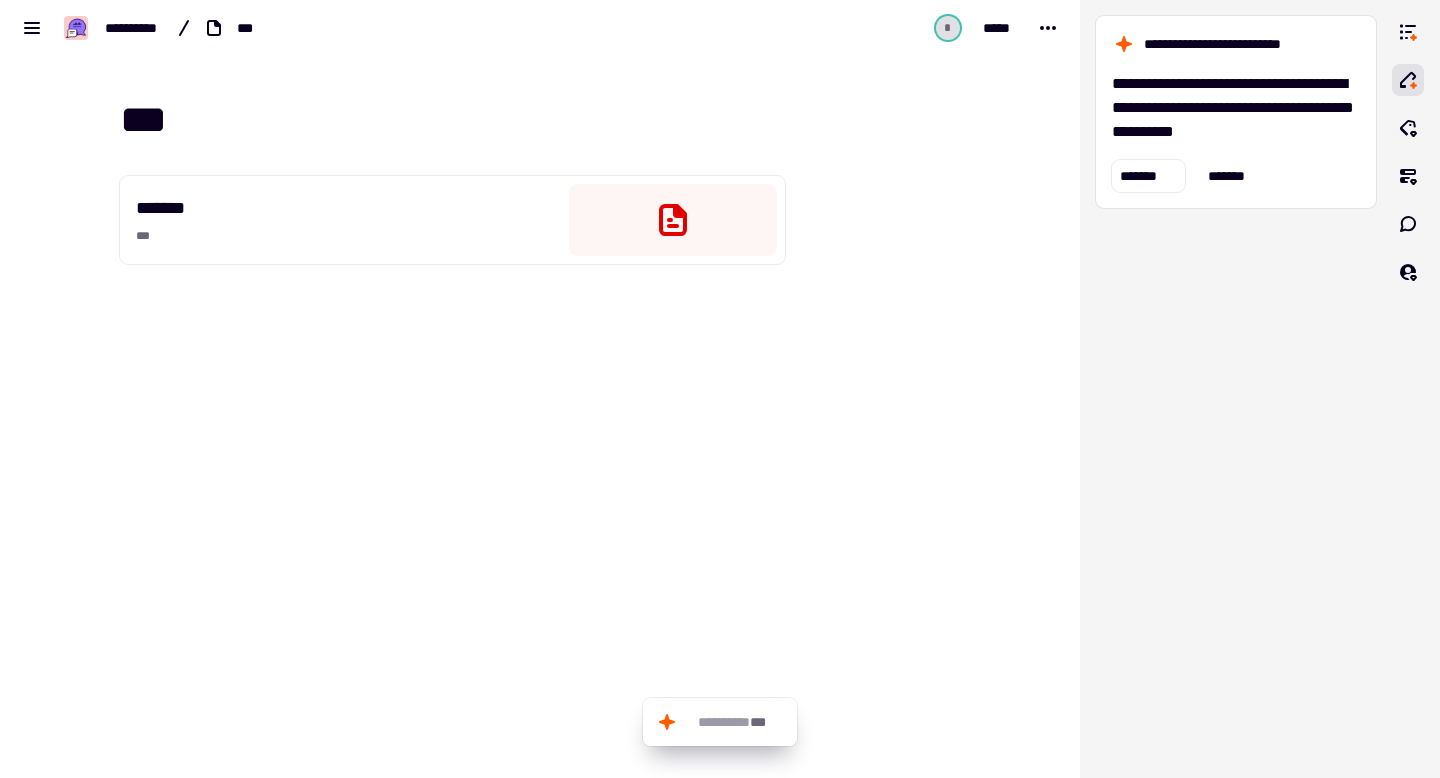 click on "* *****" at bounding box center [835, 28] 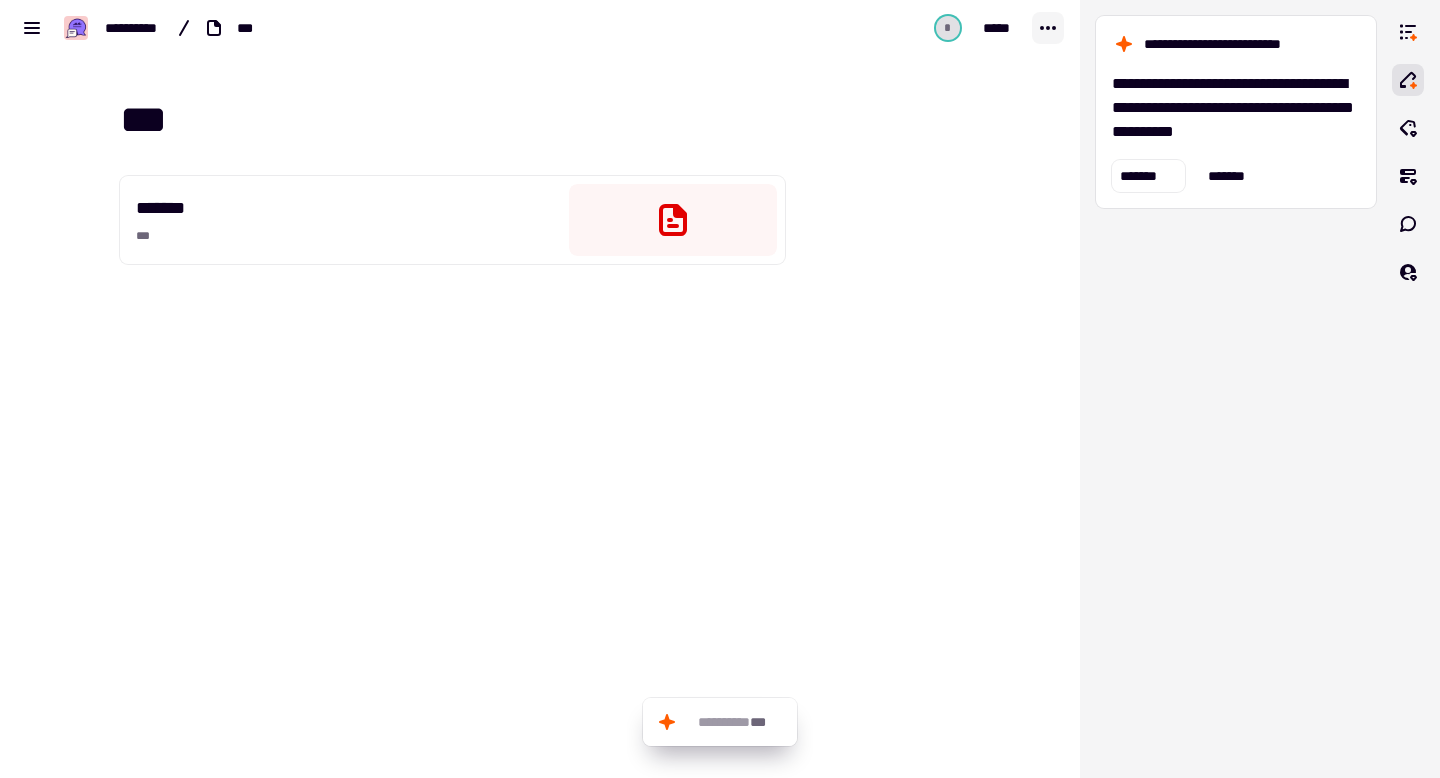 click 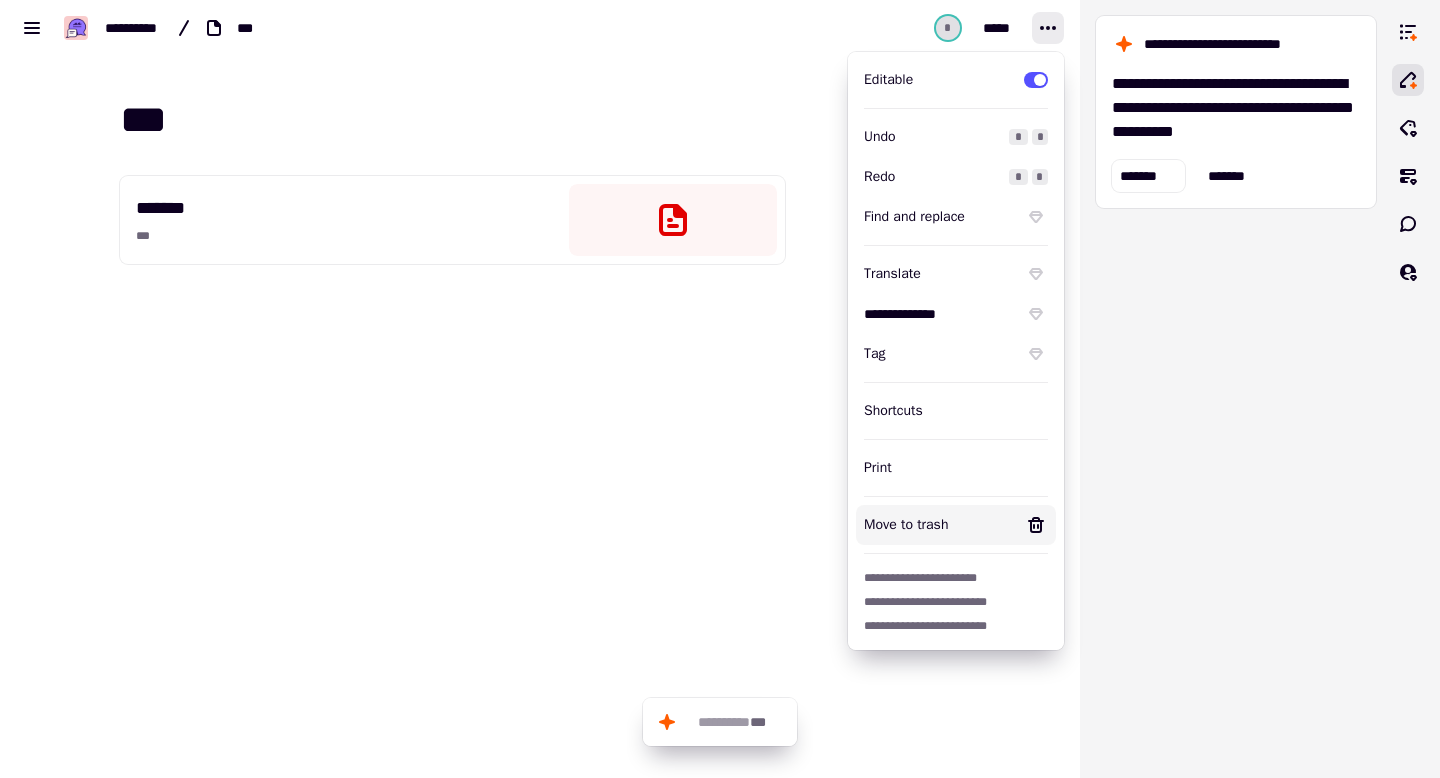 click on "Move to trash" at bounding box center (940, 525) 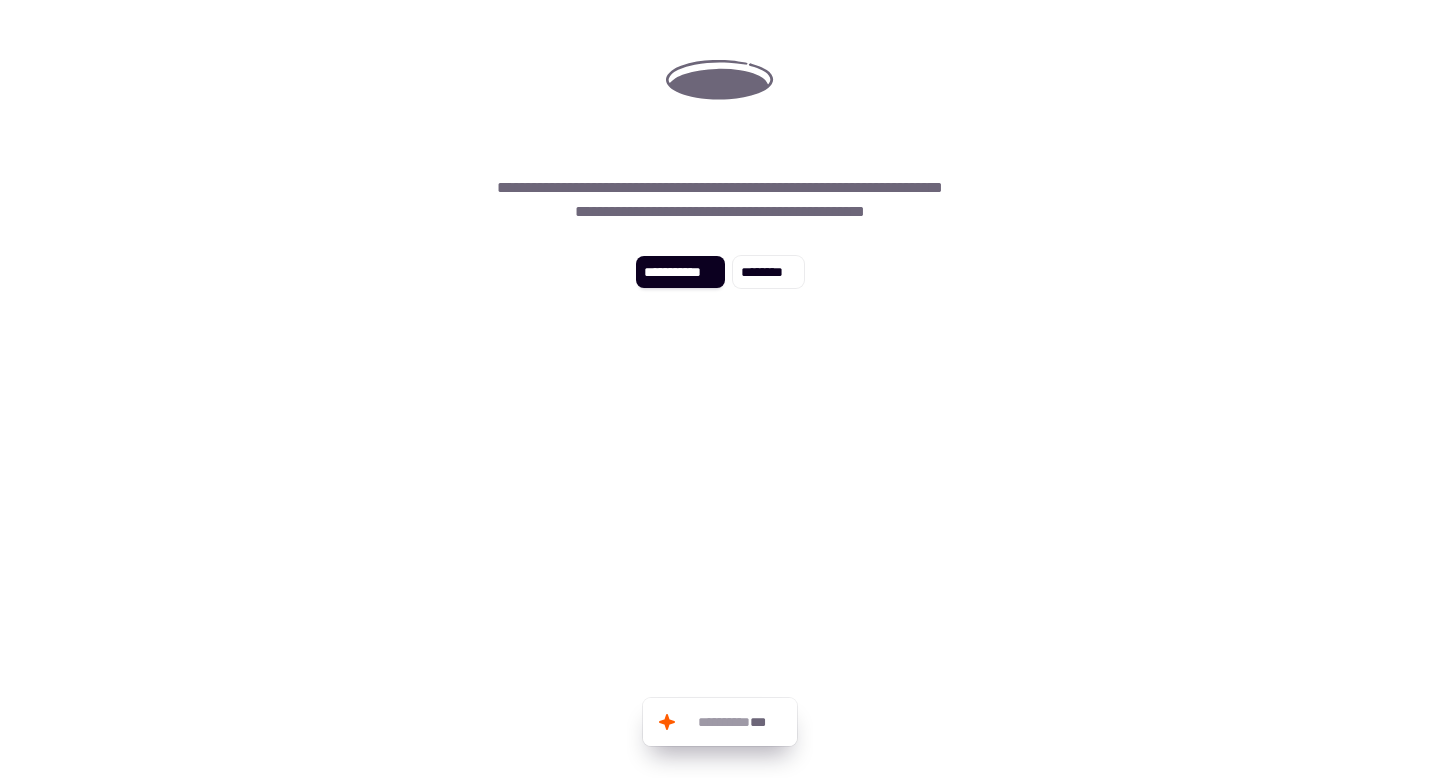 click on "**********" 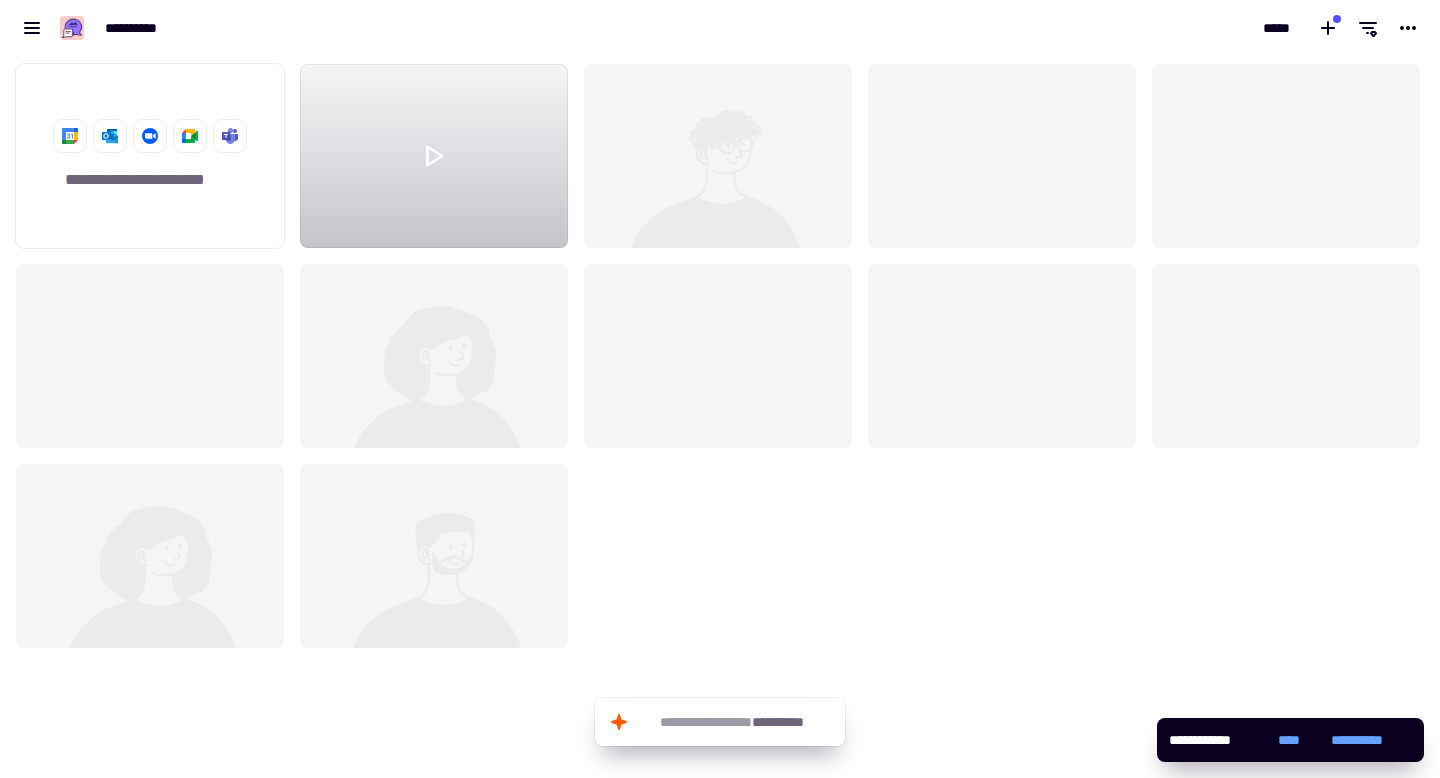 scroll, scrollTop: 1, scrollLeft: 1, axis: both 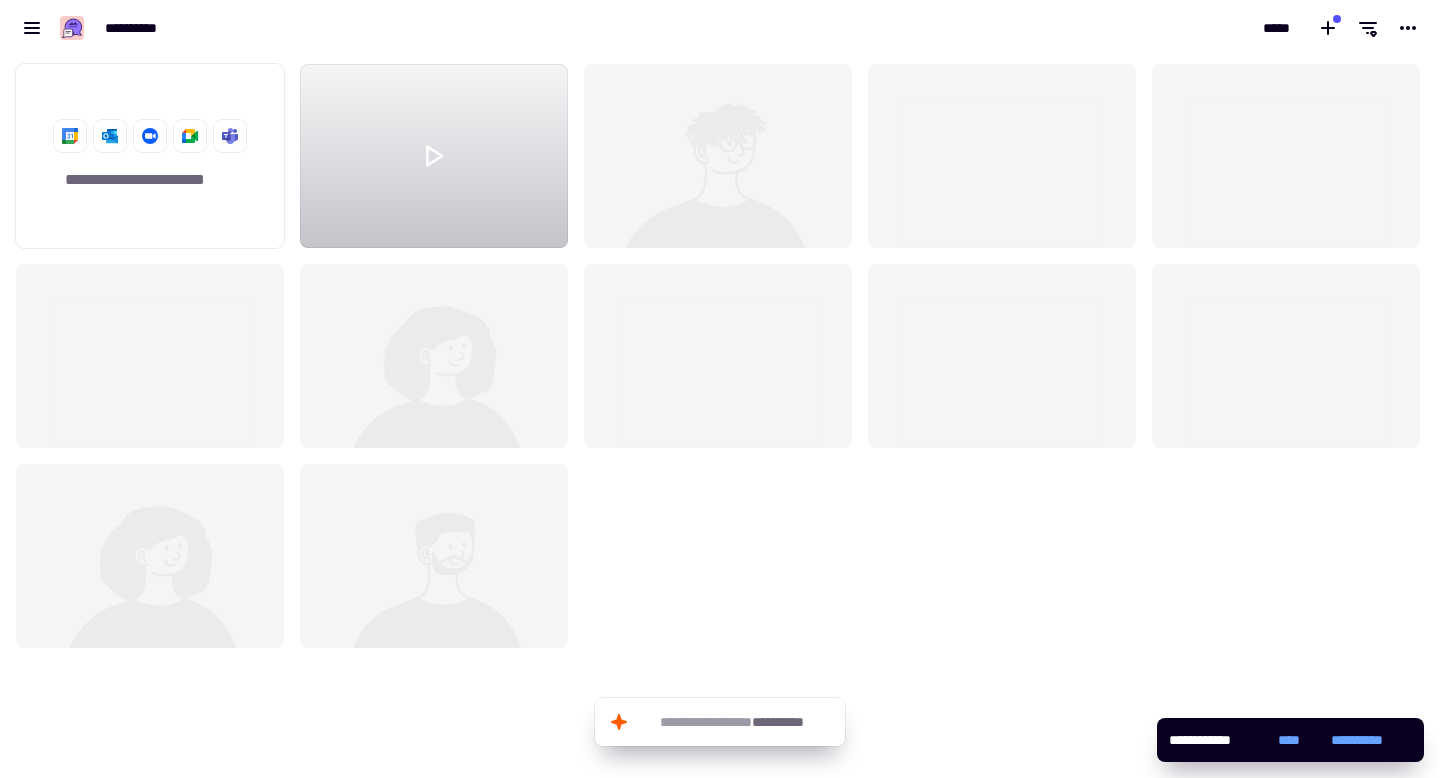 click 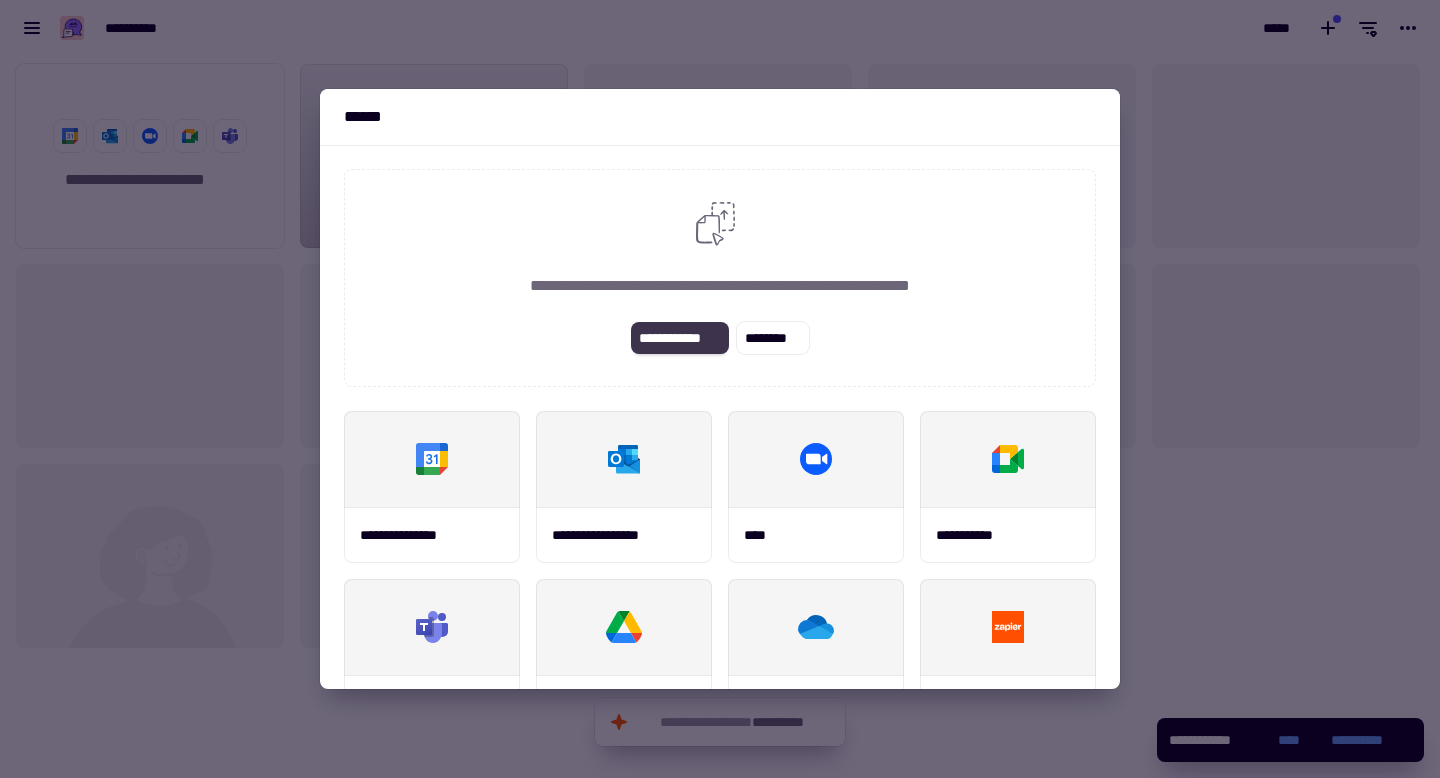 click on "**********" 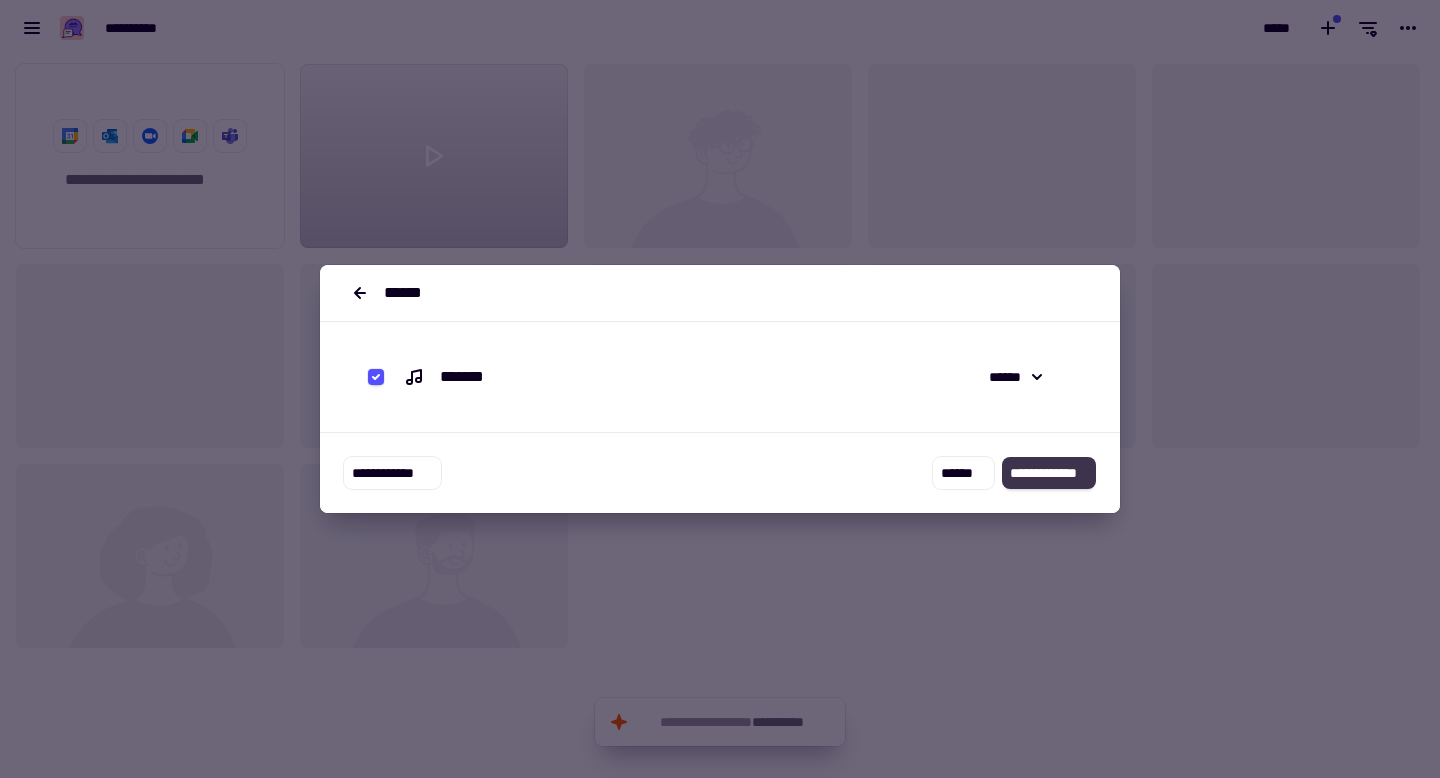 click on "**********" 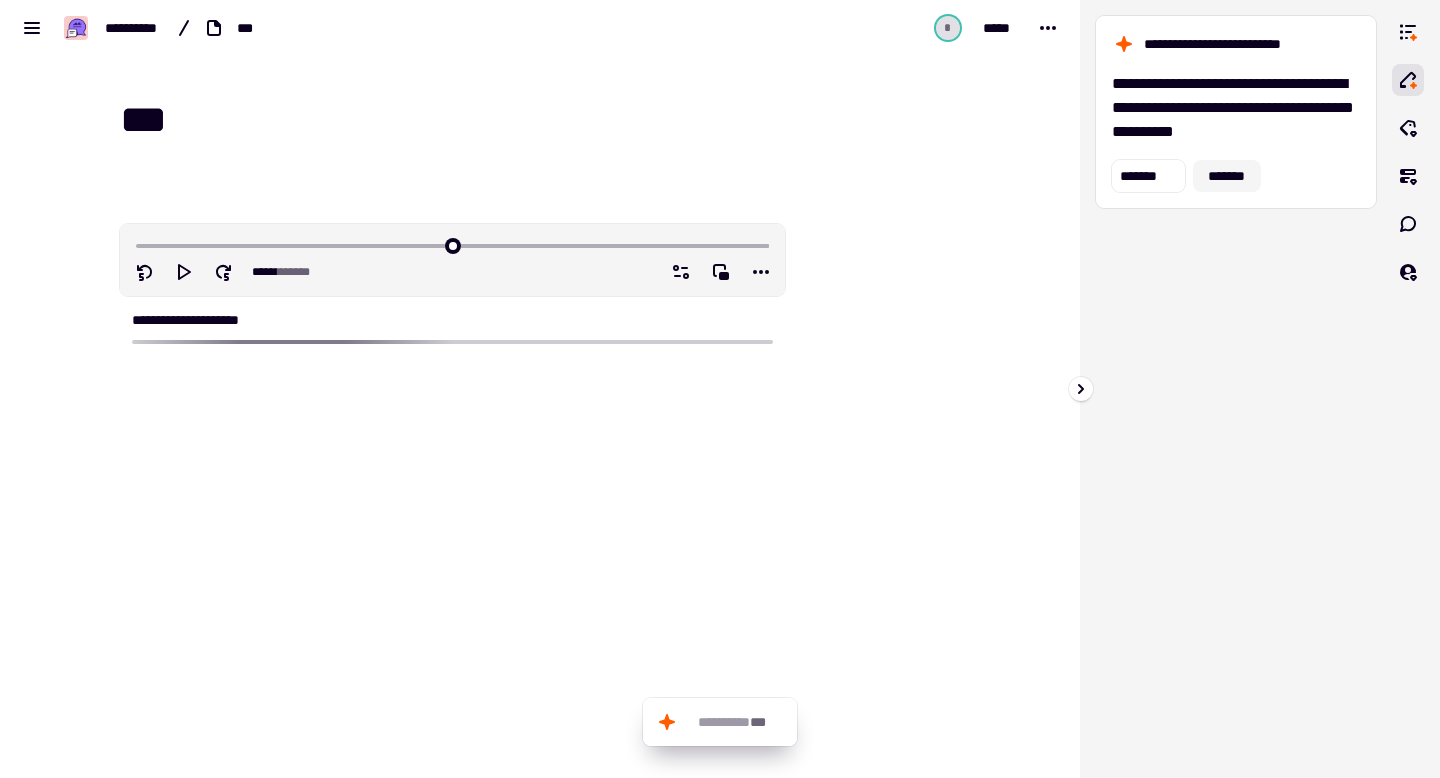 click on "*******" 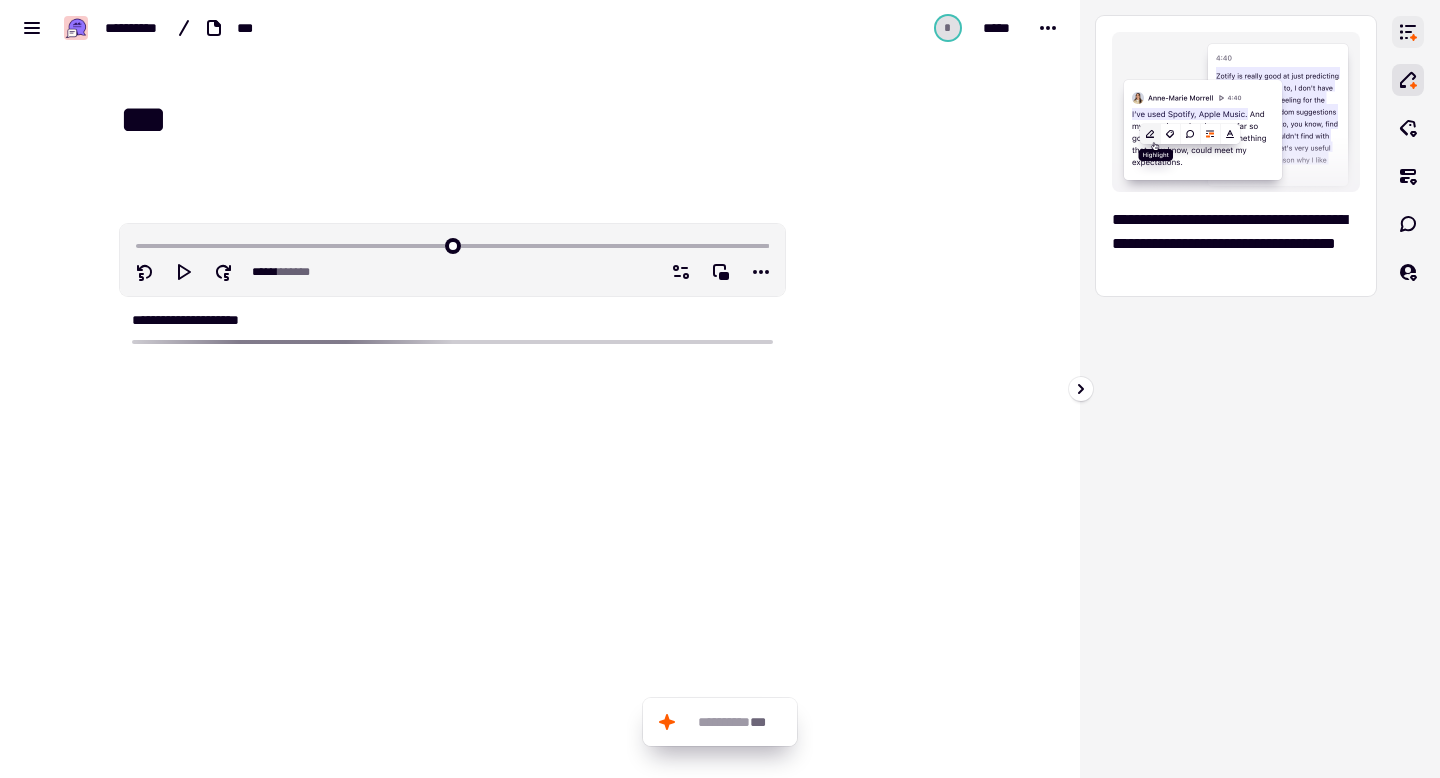 click 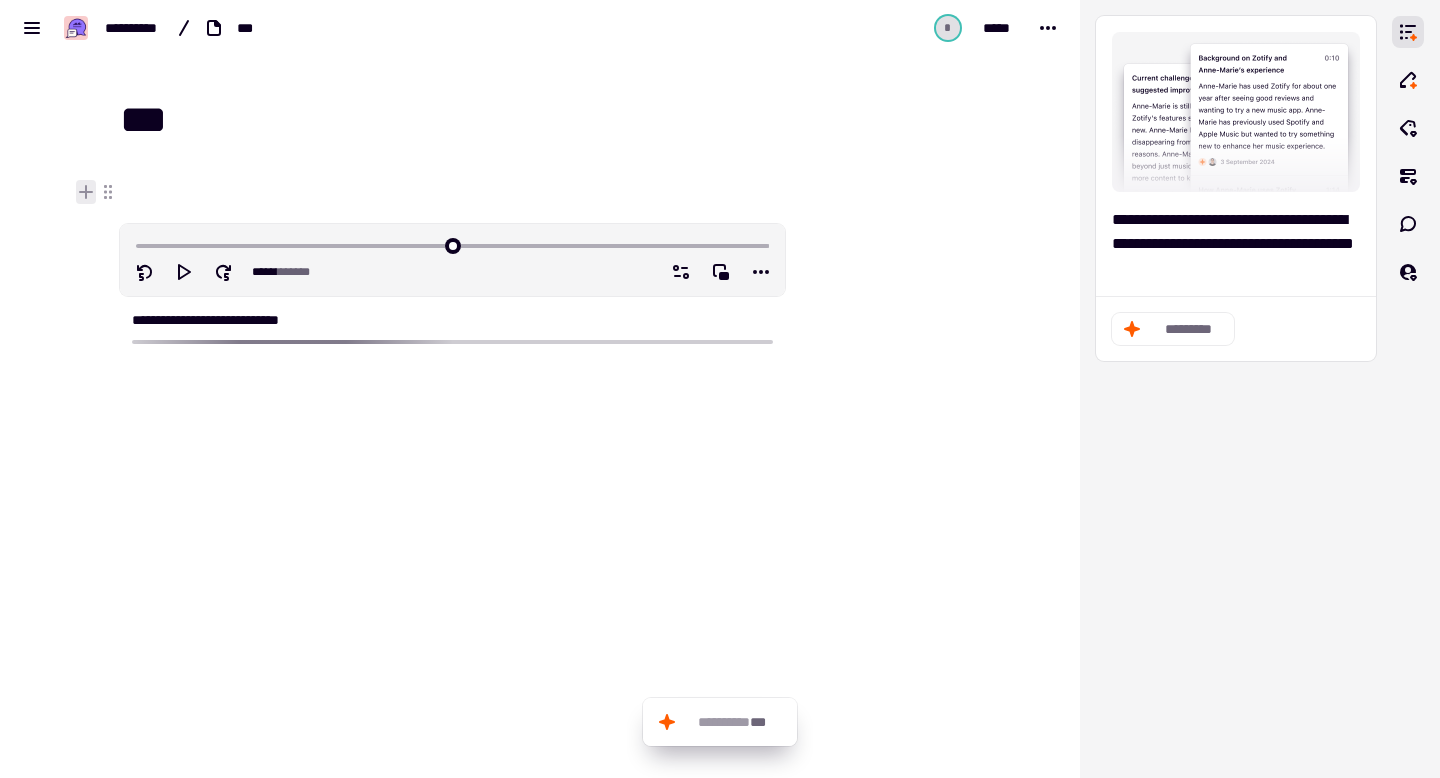 click 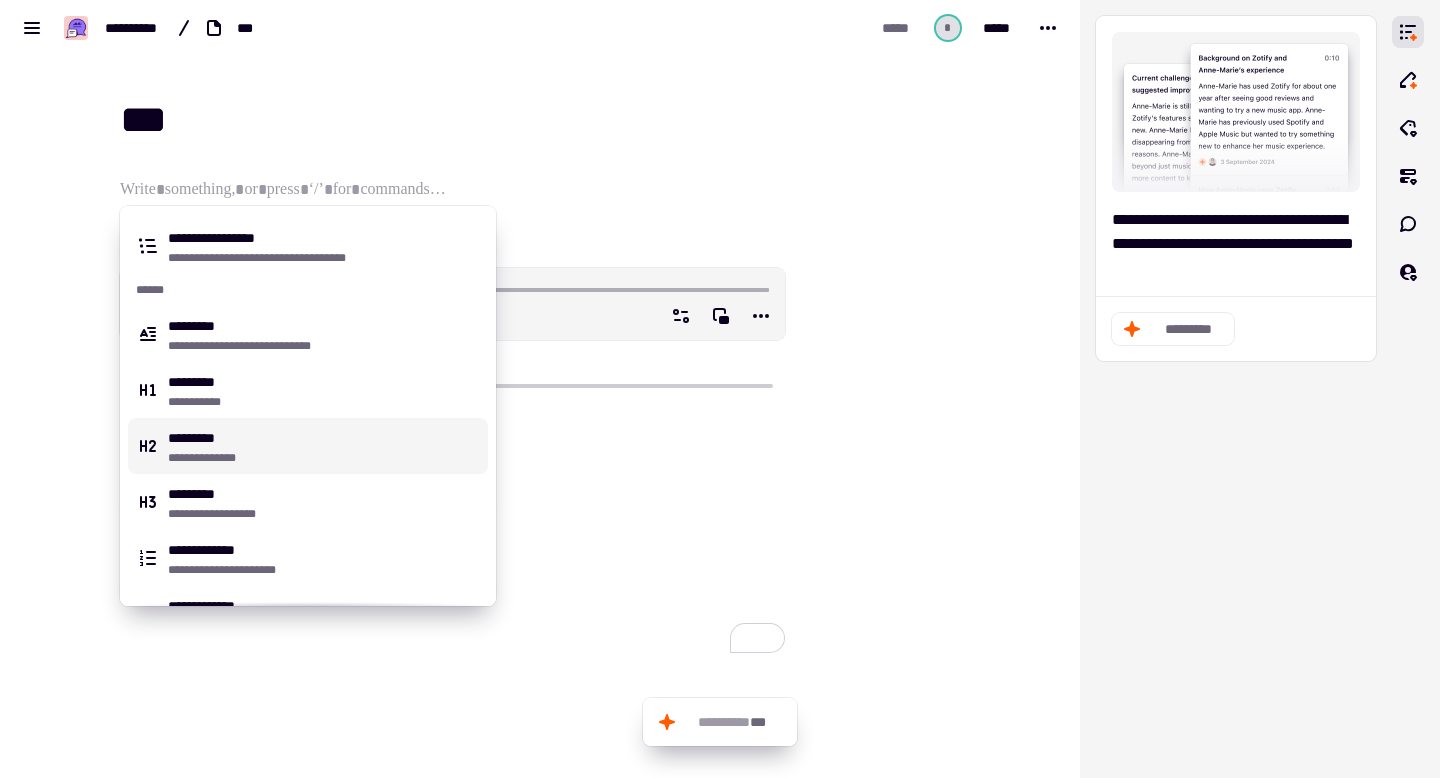 scroll, scrollTop: 752, scrollLeft: 0, axis: vertical 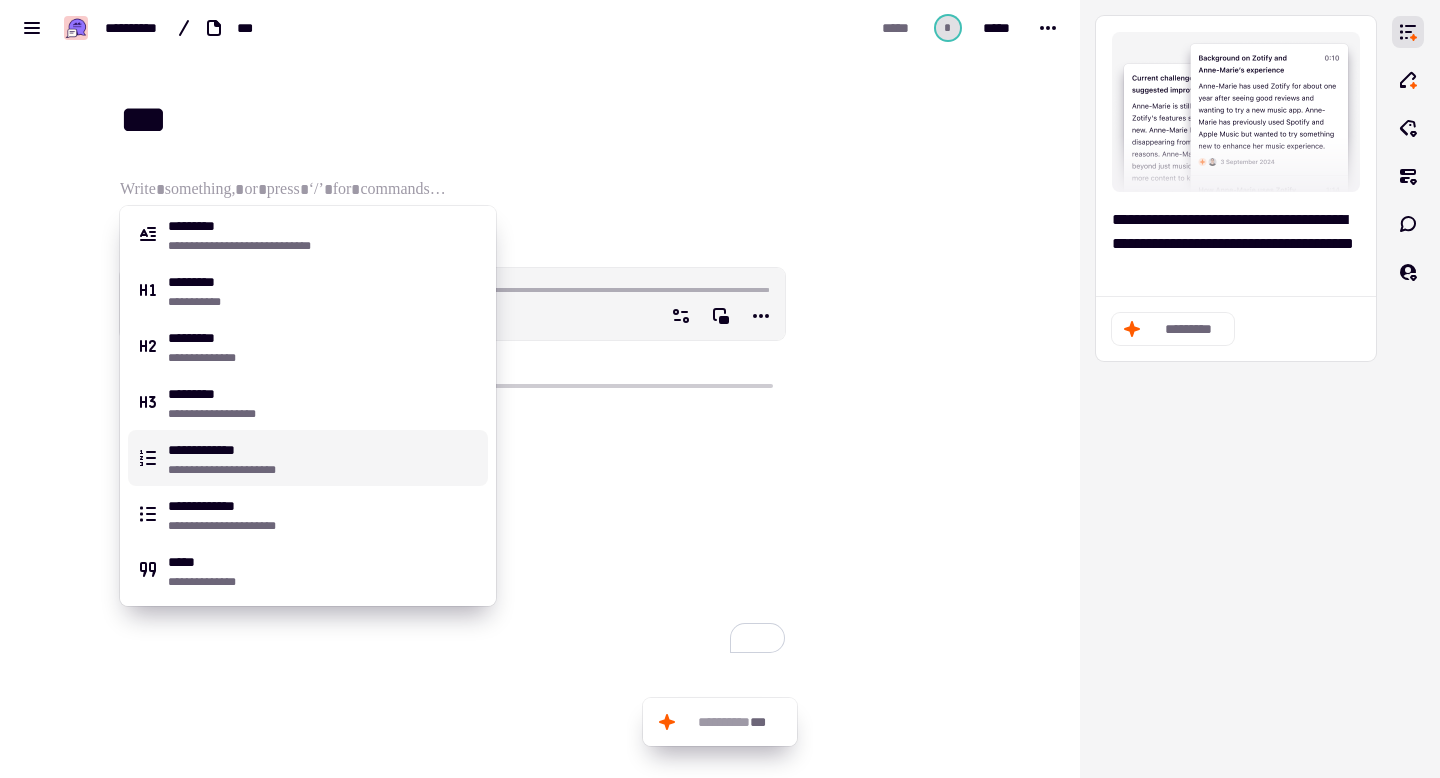 click at bounding box center [886, 398] 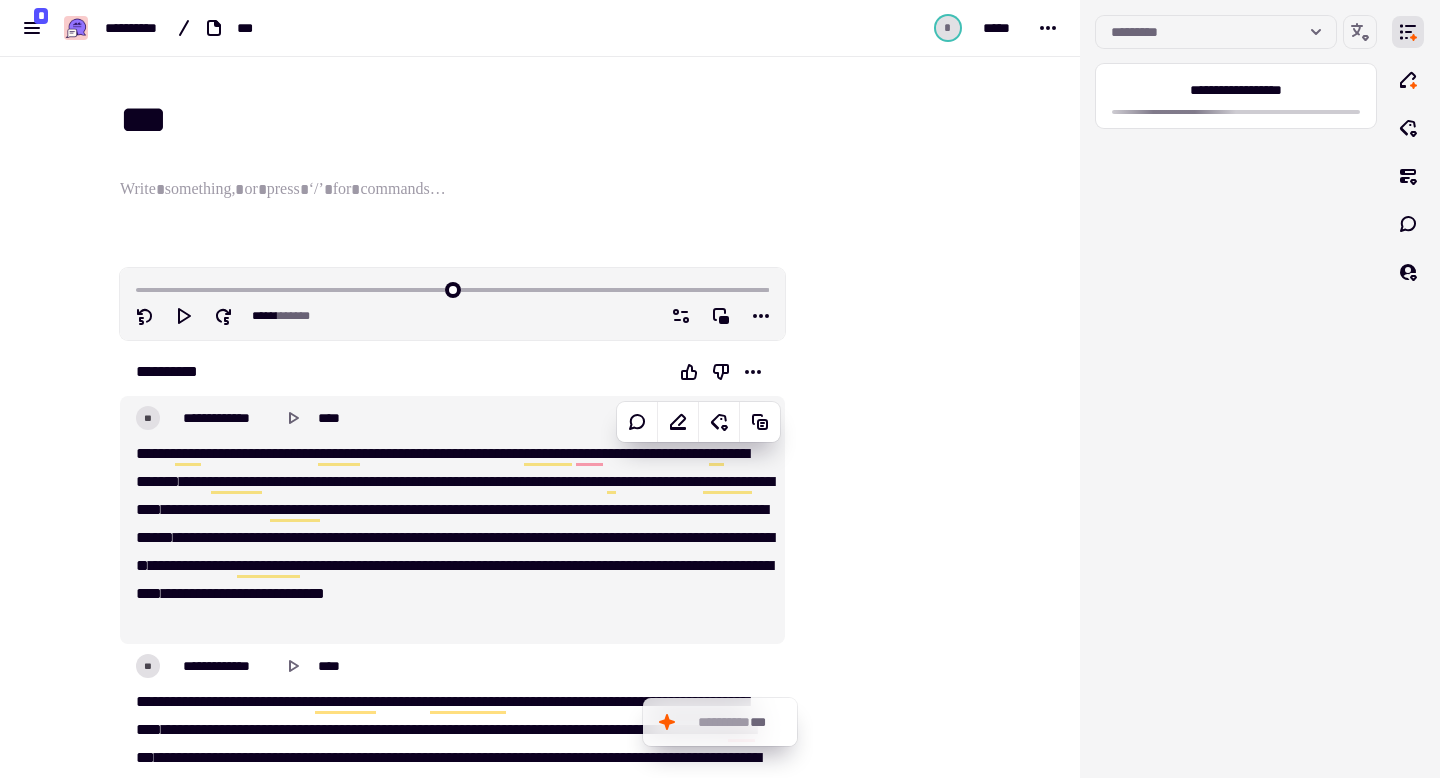 scroll, scrollTop: 93, scrollLeft: 0, axis: vertical 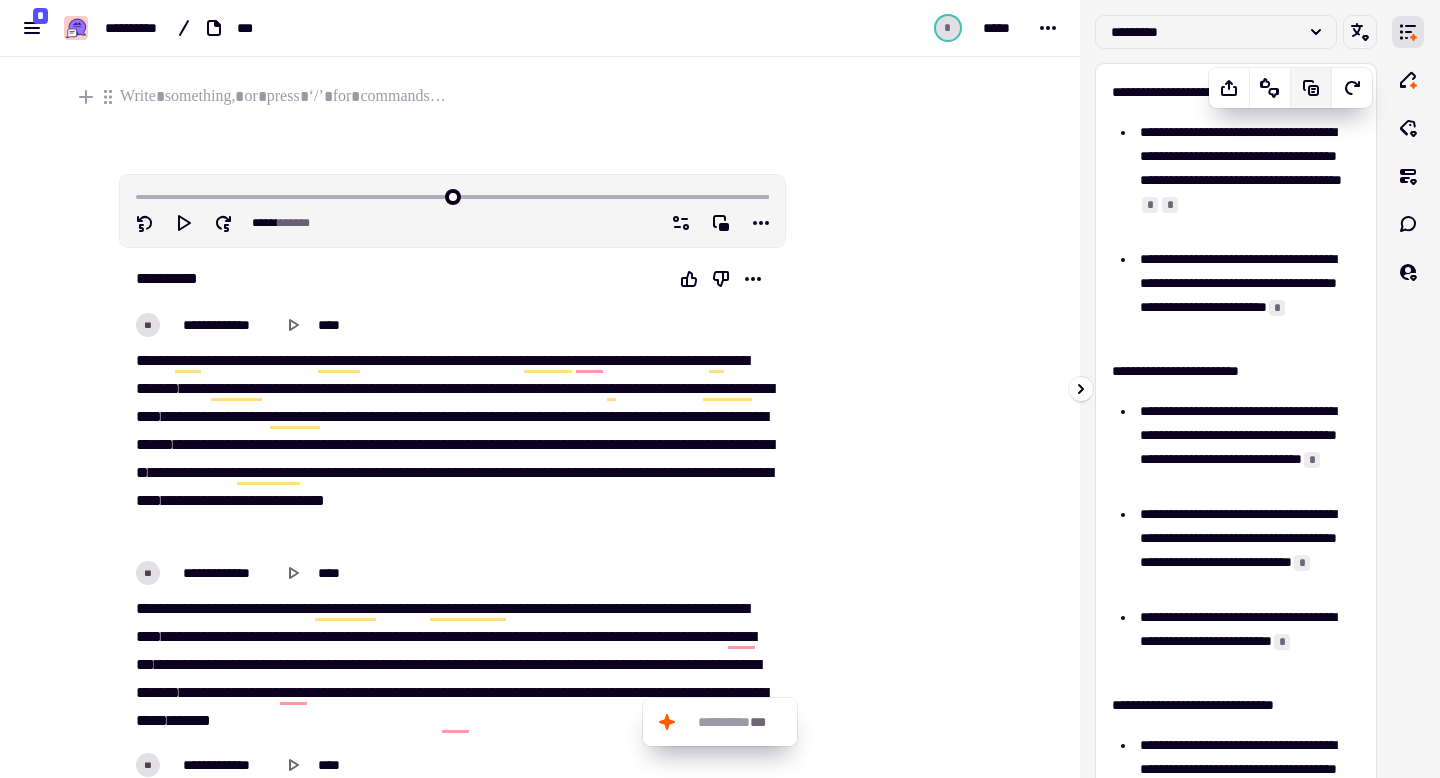 click 